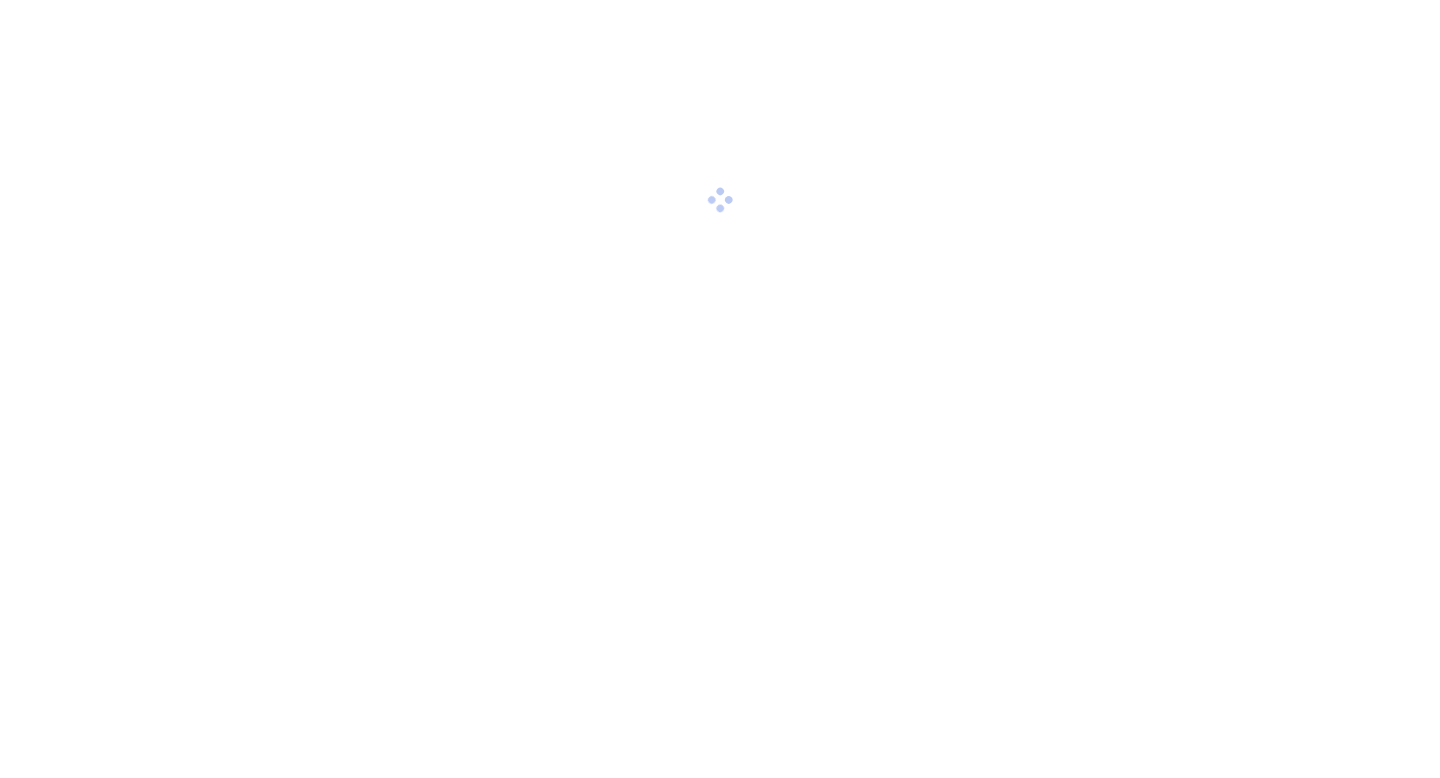 scroll, scrollTop: 0, scrollLeft: 0, axis: both 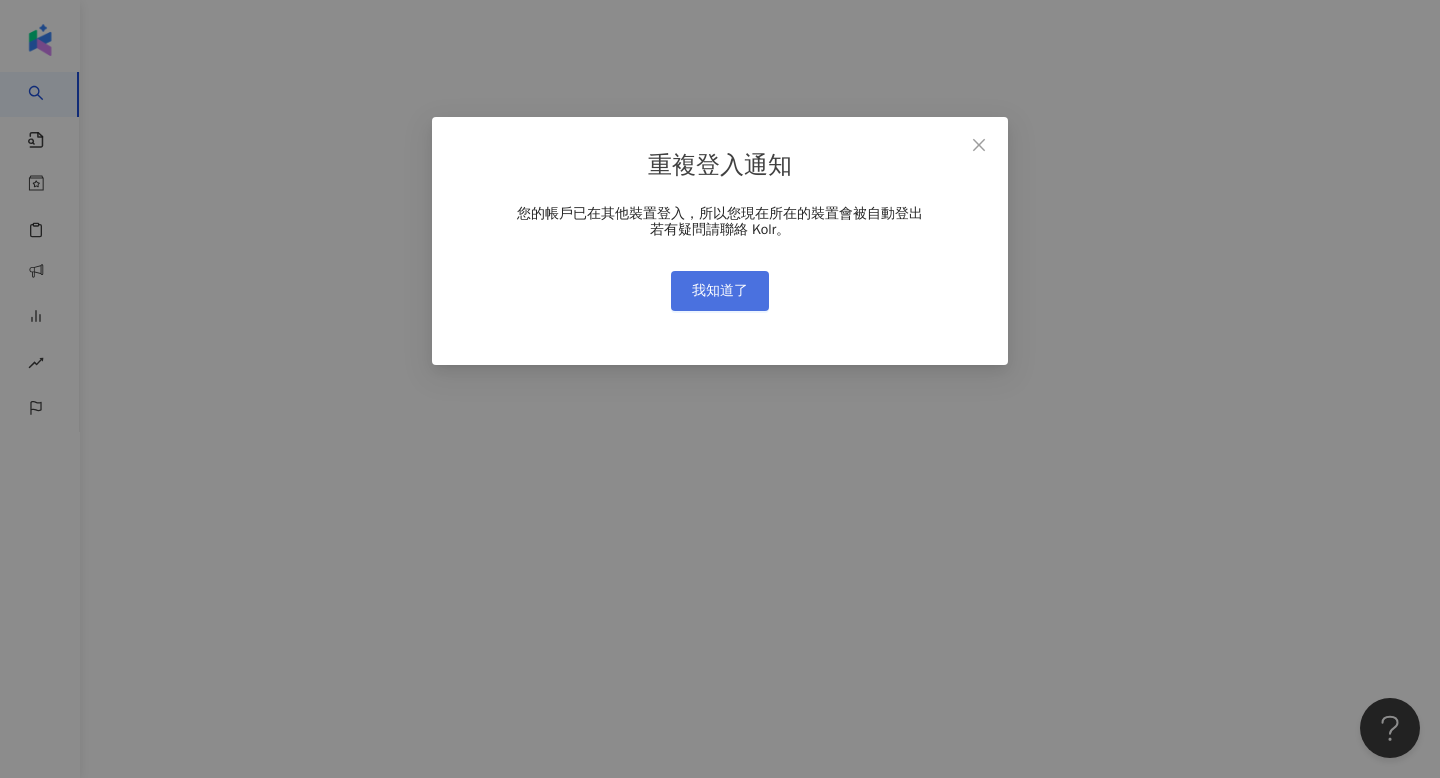 click on "我知道了" at bounding box center (720, 291) 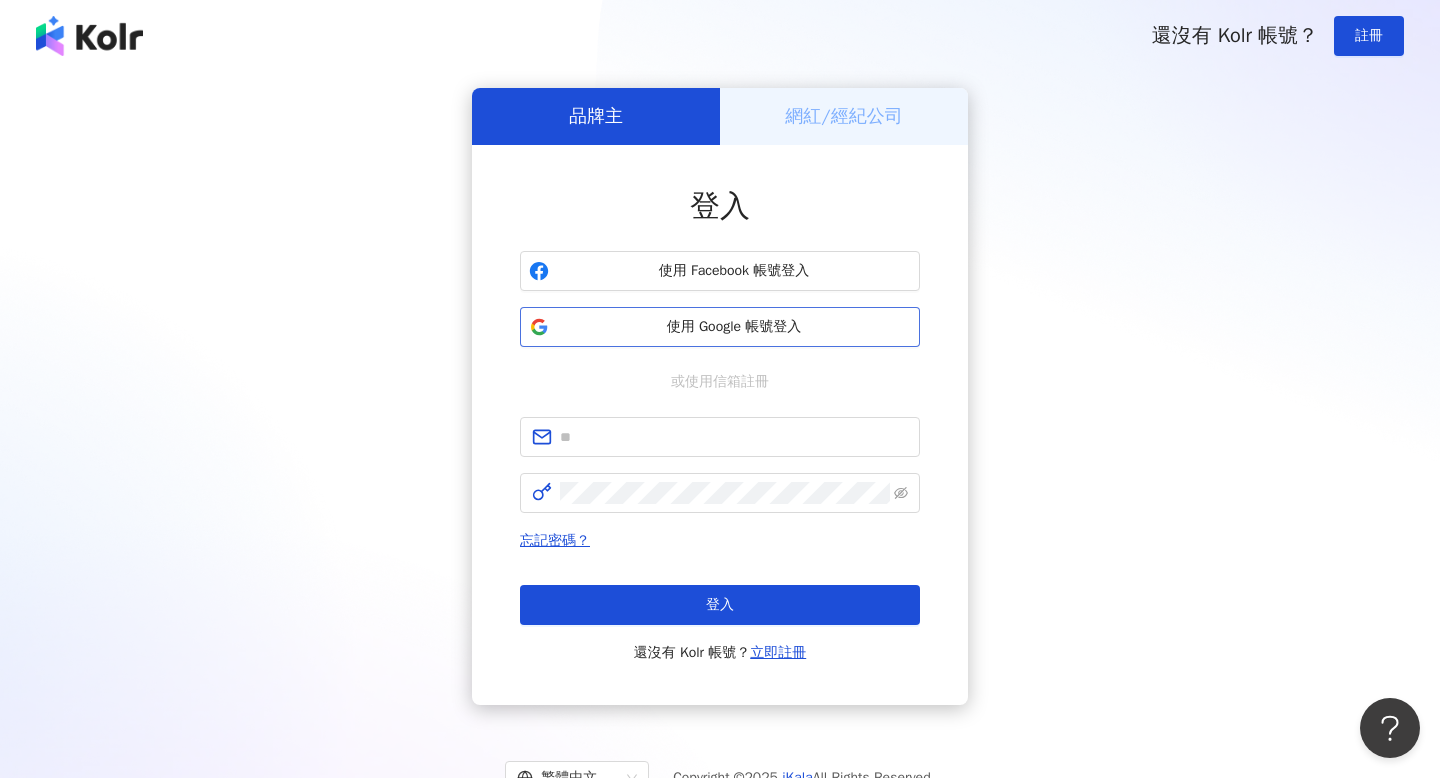 click on "使用 Google 帳號登入" at bounding box center (734, 327) 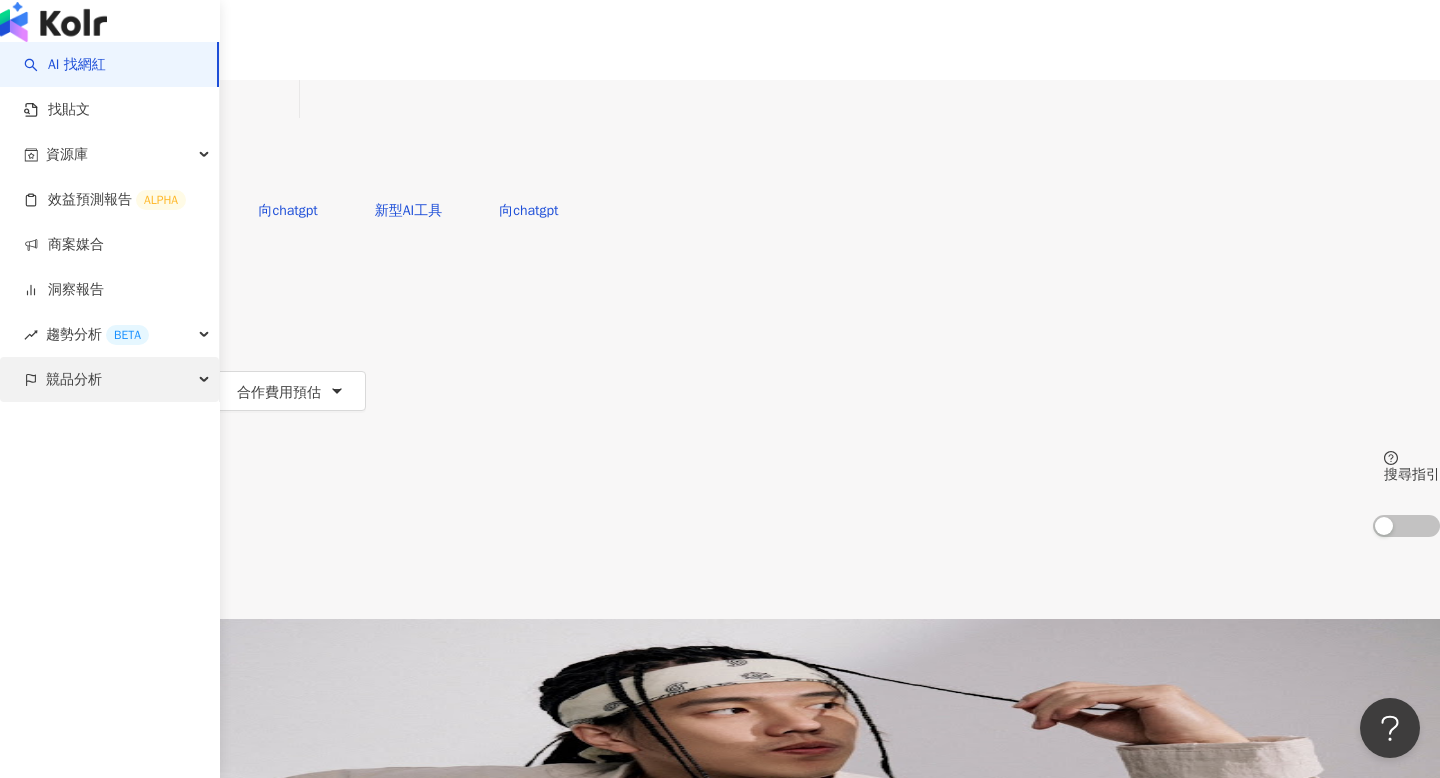 click on "競品分析" at bounding box center (74, 379) 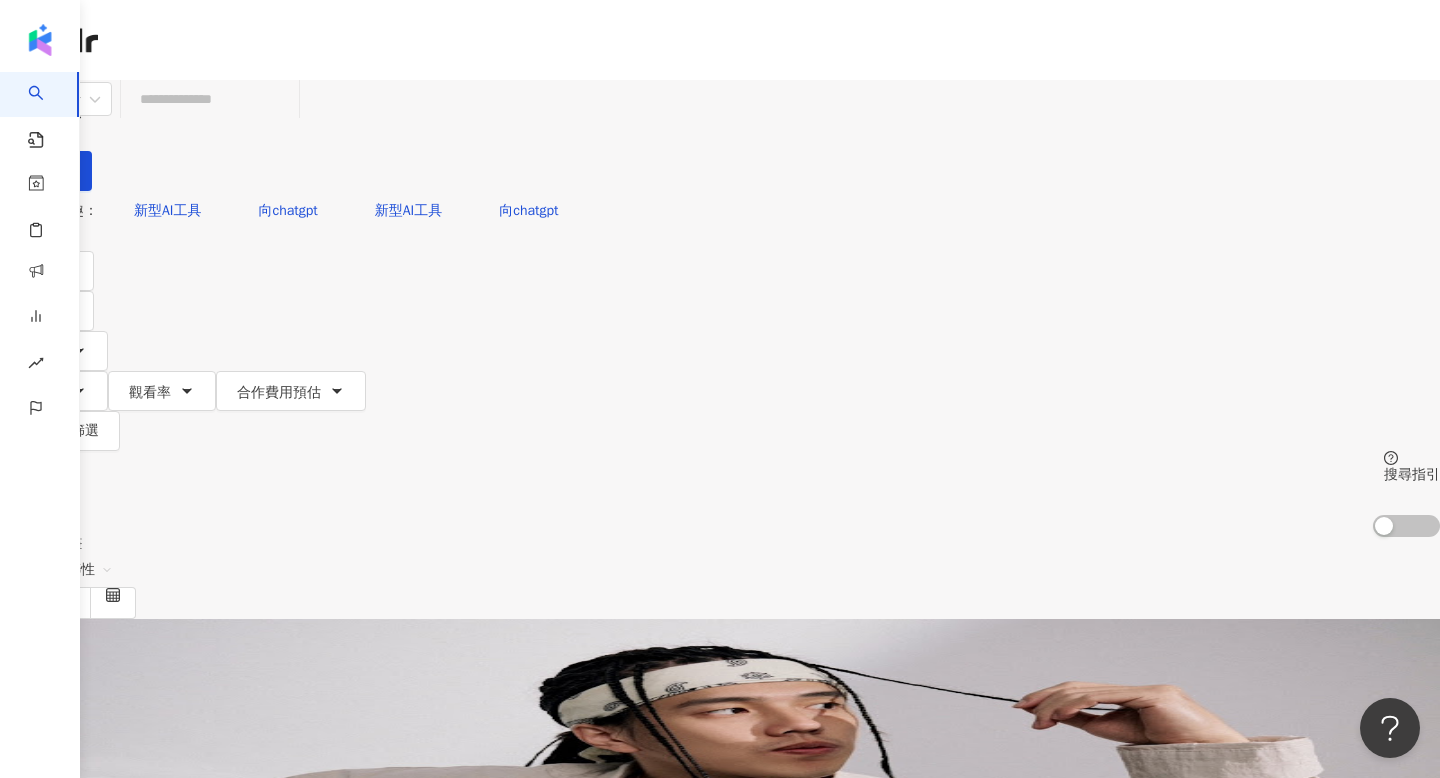 click 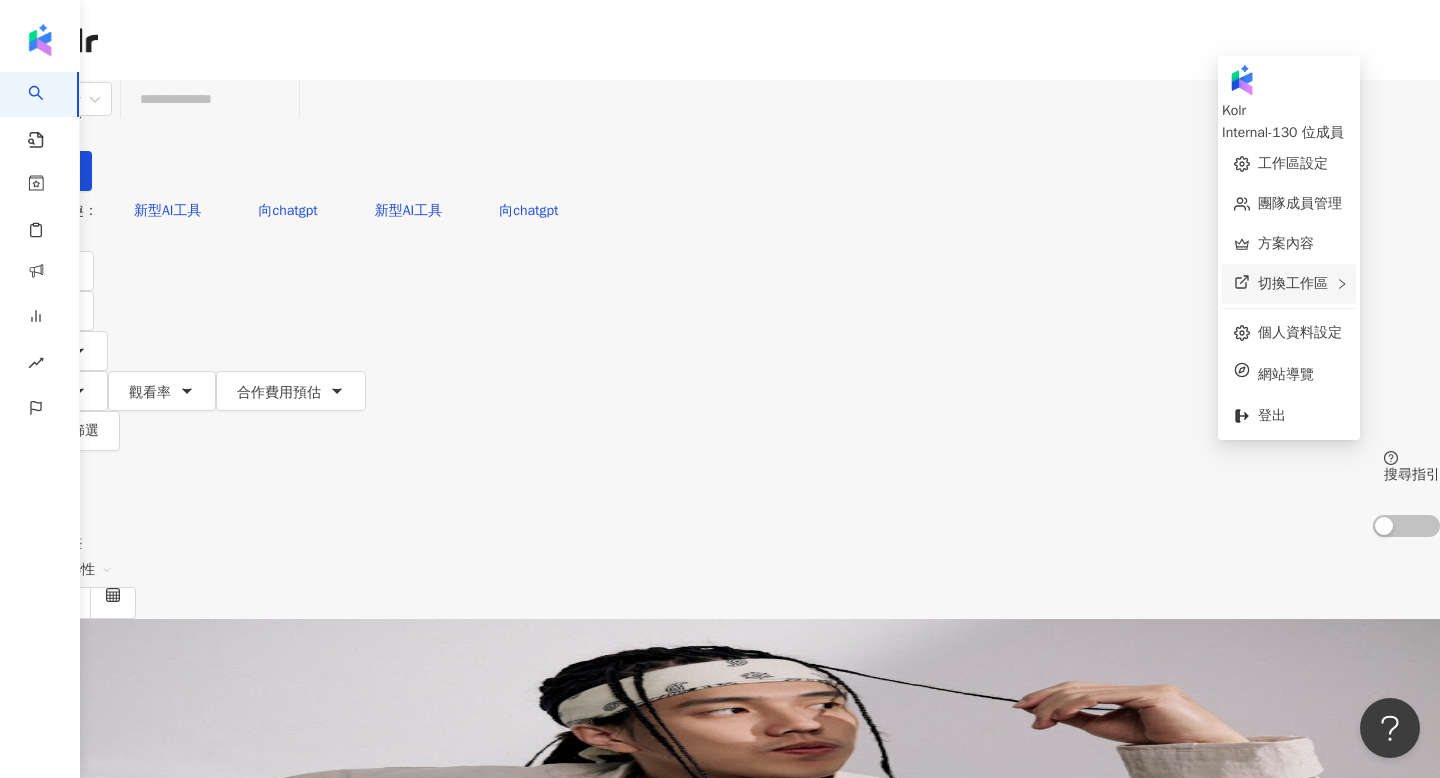 click on "切換工作區" at bounding box center [1289, 284] 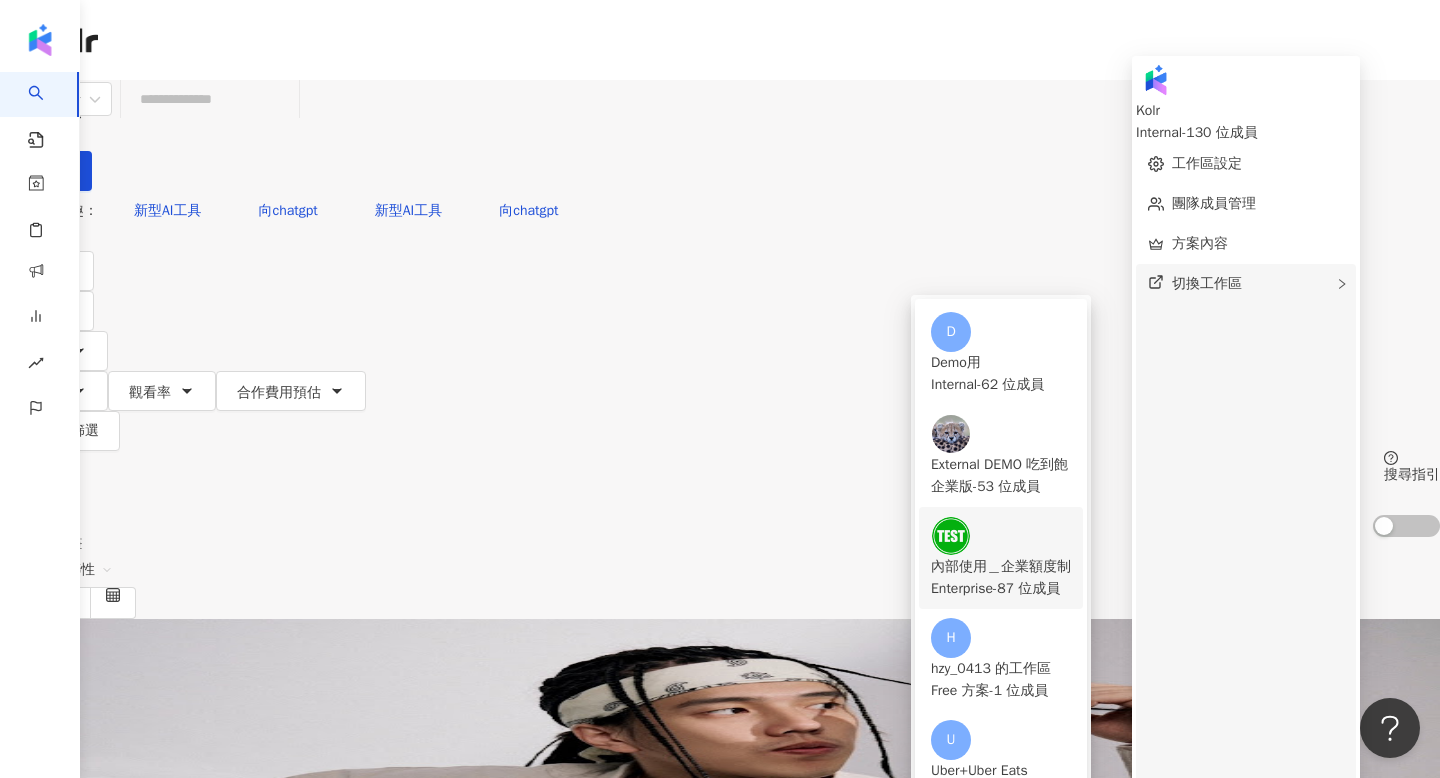 click on "內部使用＿企業額度制" at bounding box center (1001, 567) 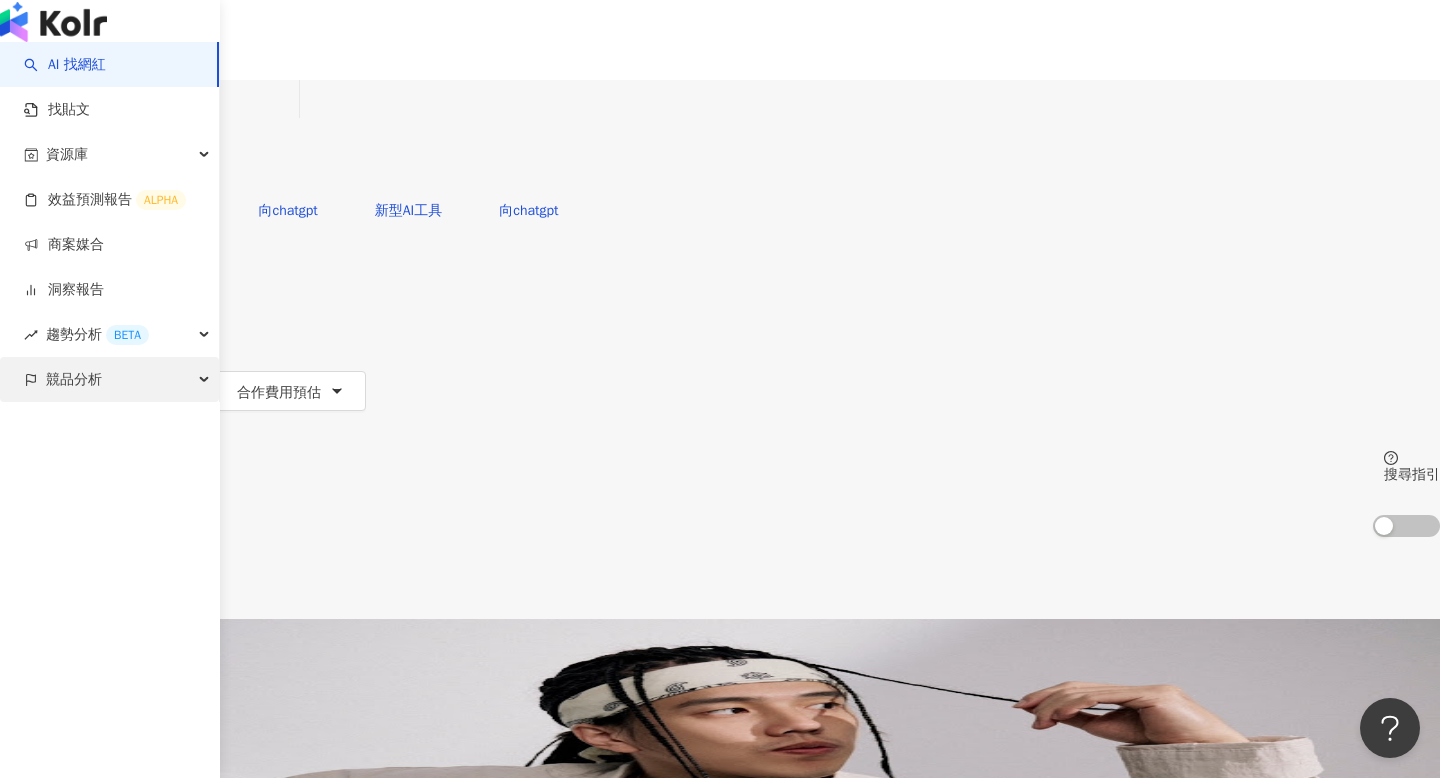 click on "競品分析" at bounding box center (74, 379) 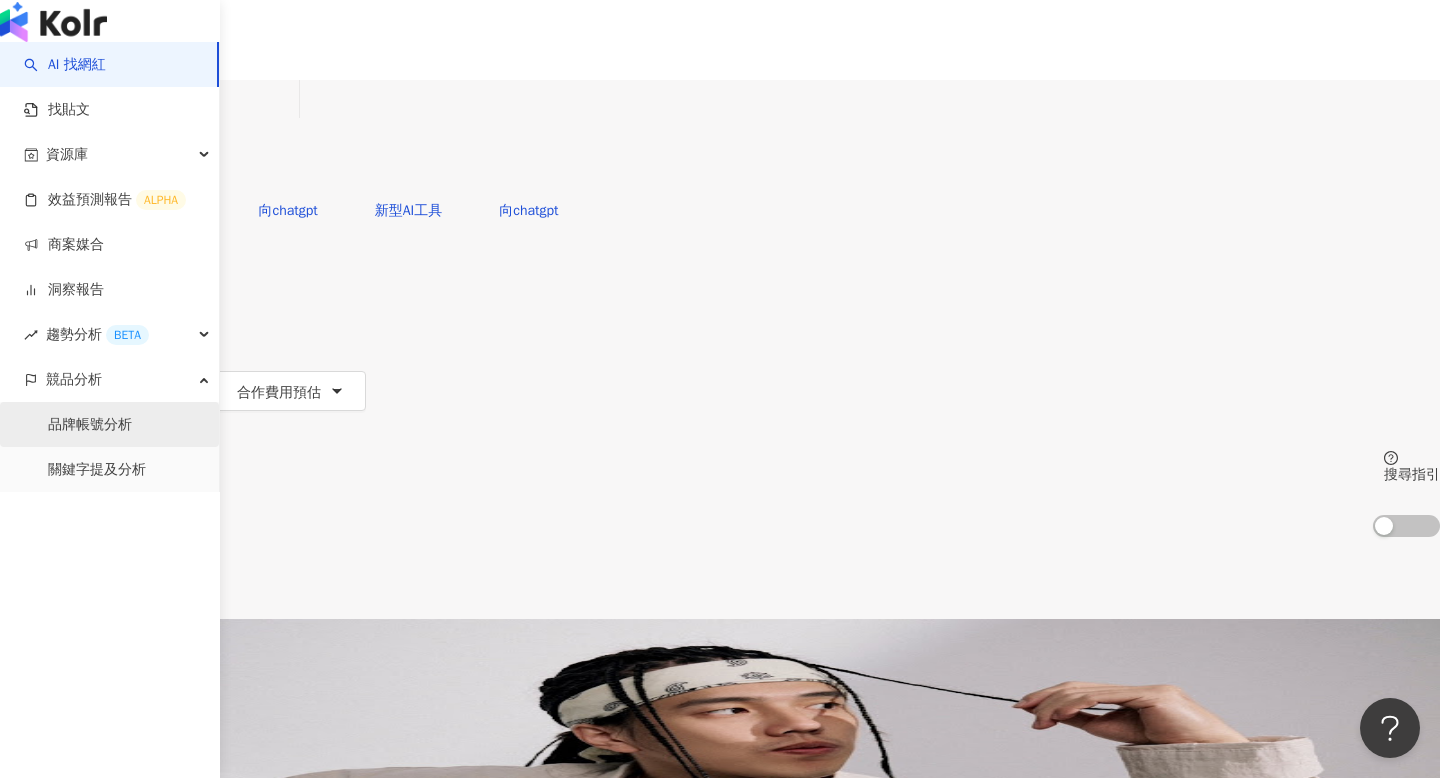 click on "品牌帳號分析" at bounding box center [90, 425] 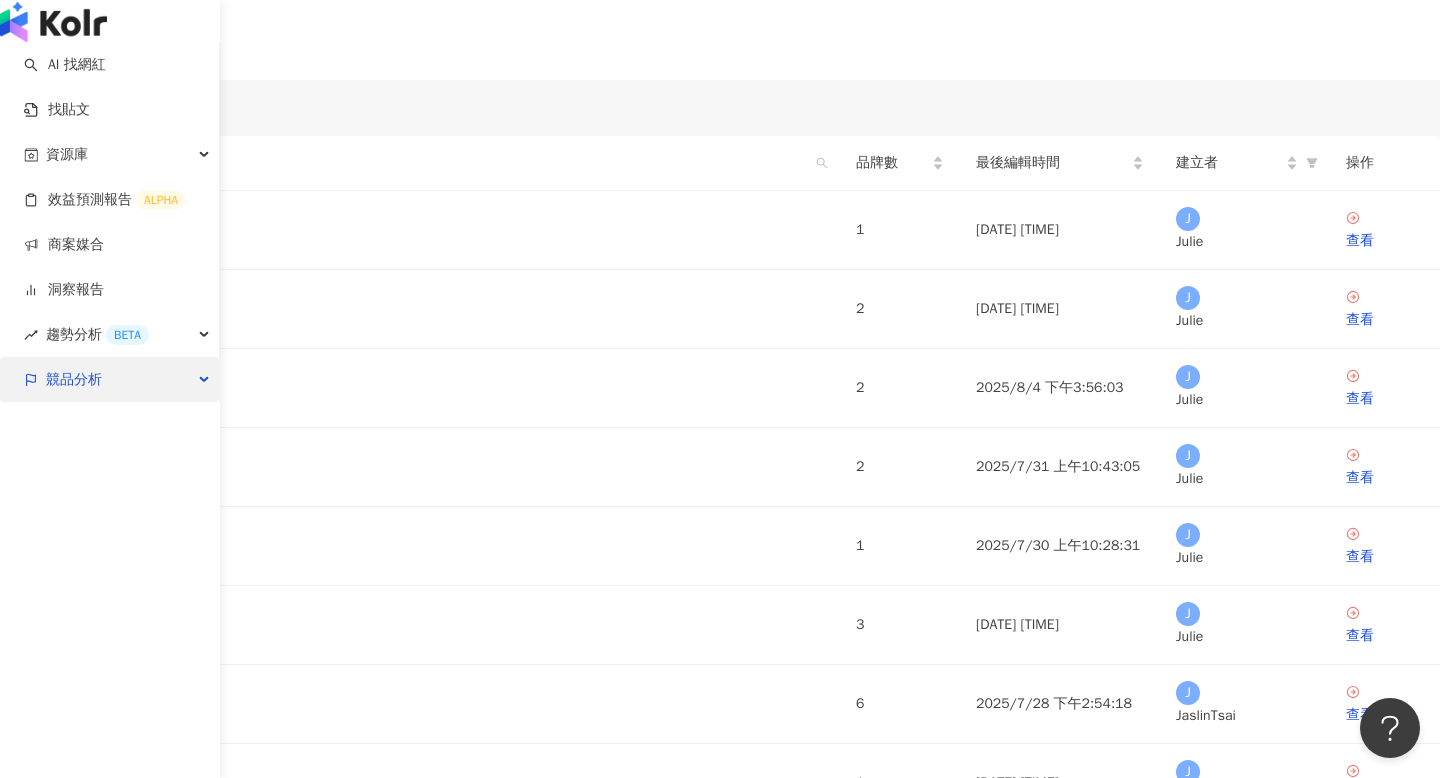click on "競品分析" at bounding box center (109, 379) 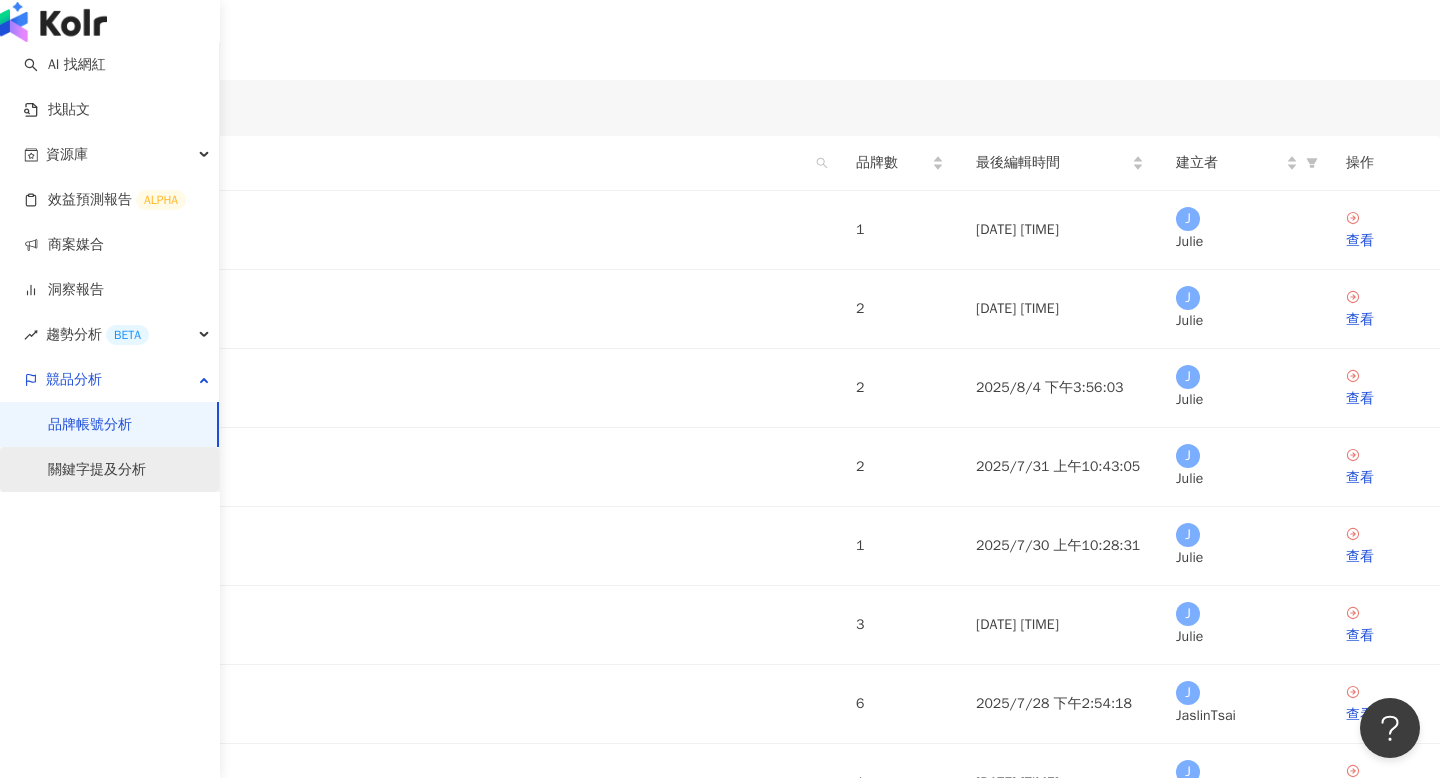 click on "關鍵字提及分析" at bounding box center (97, 470) 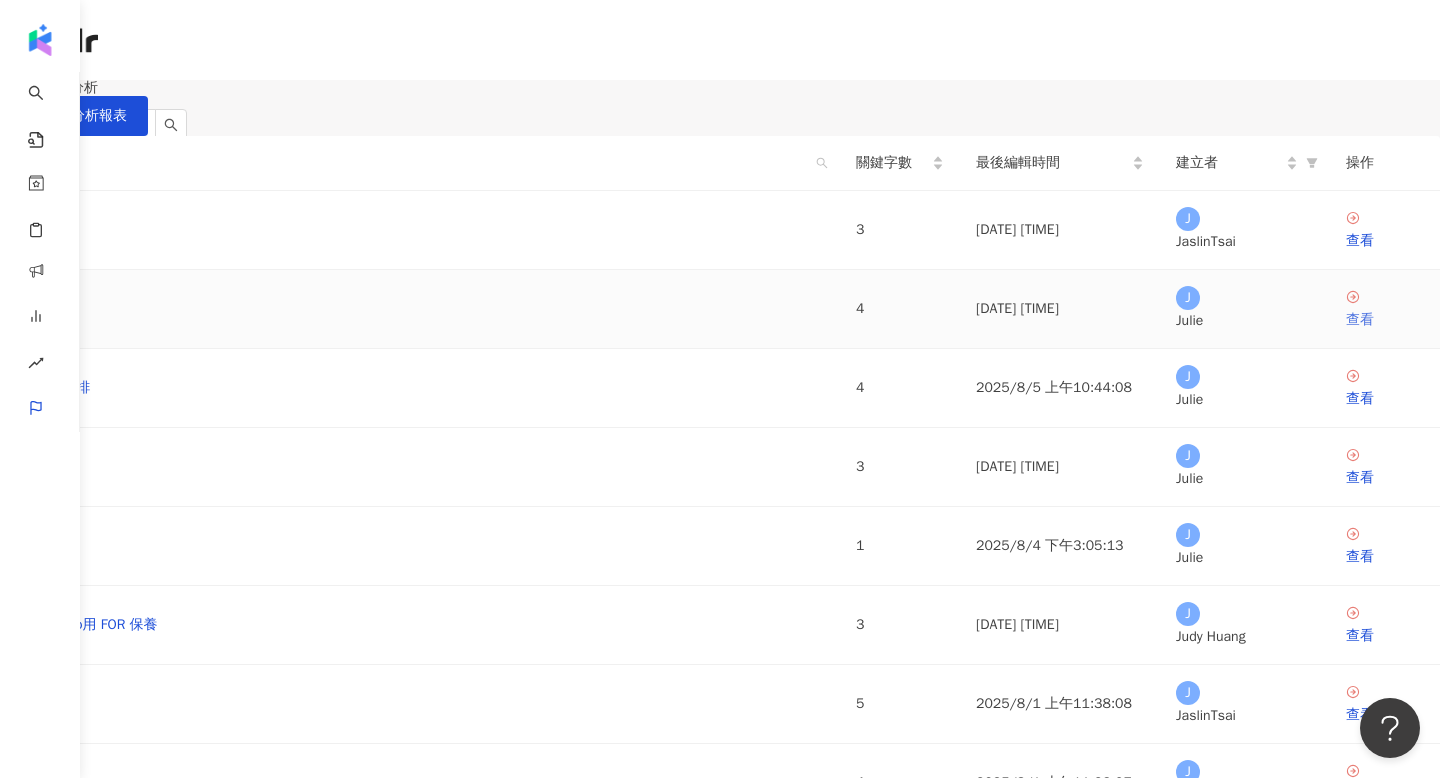 click on "查看" at bounding box center [1385, 320] 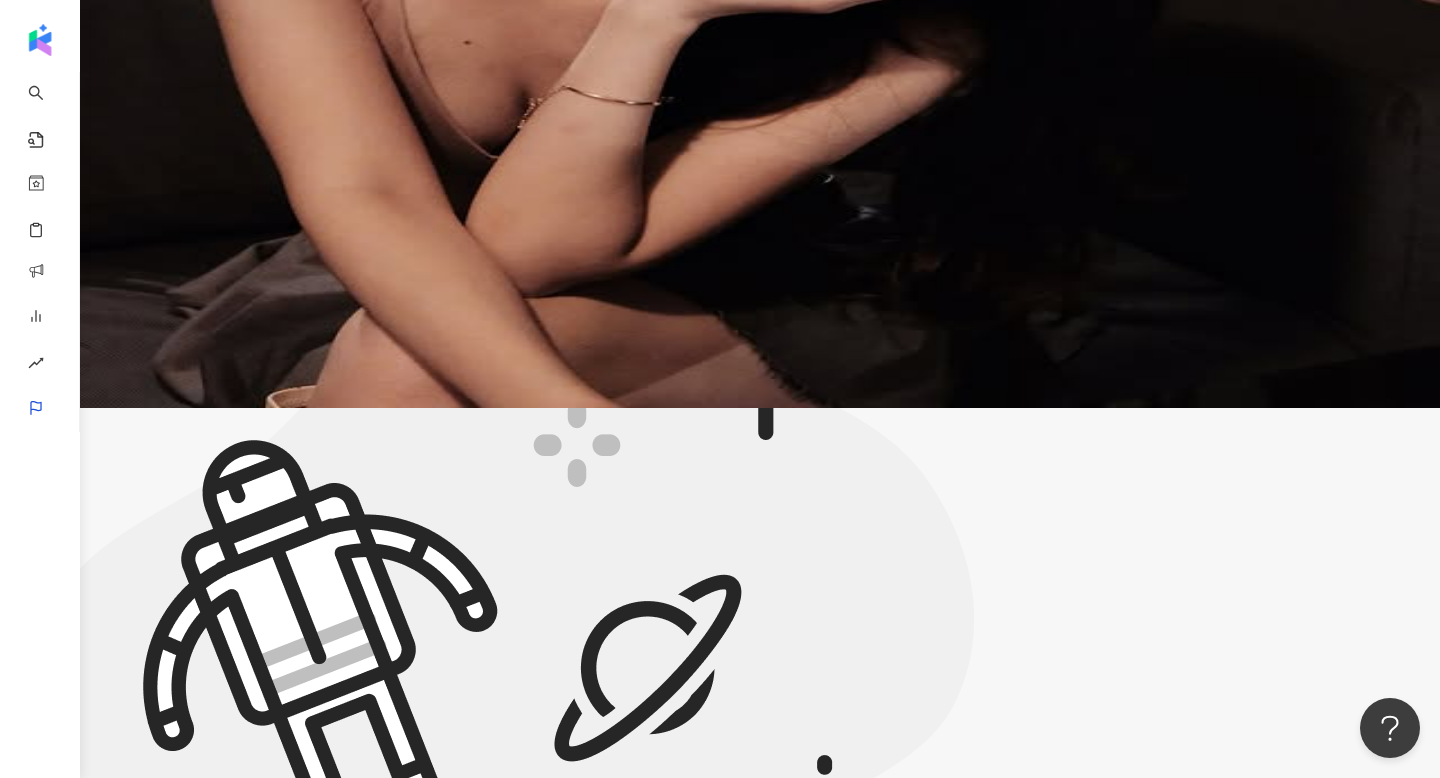 scroll, scrollTop: 0, scrollLeft: 0, axis: both 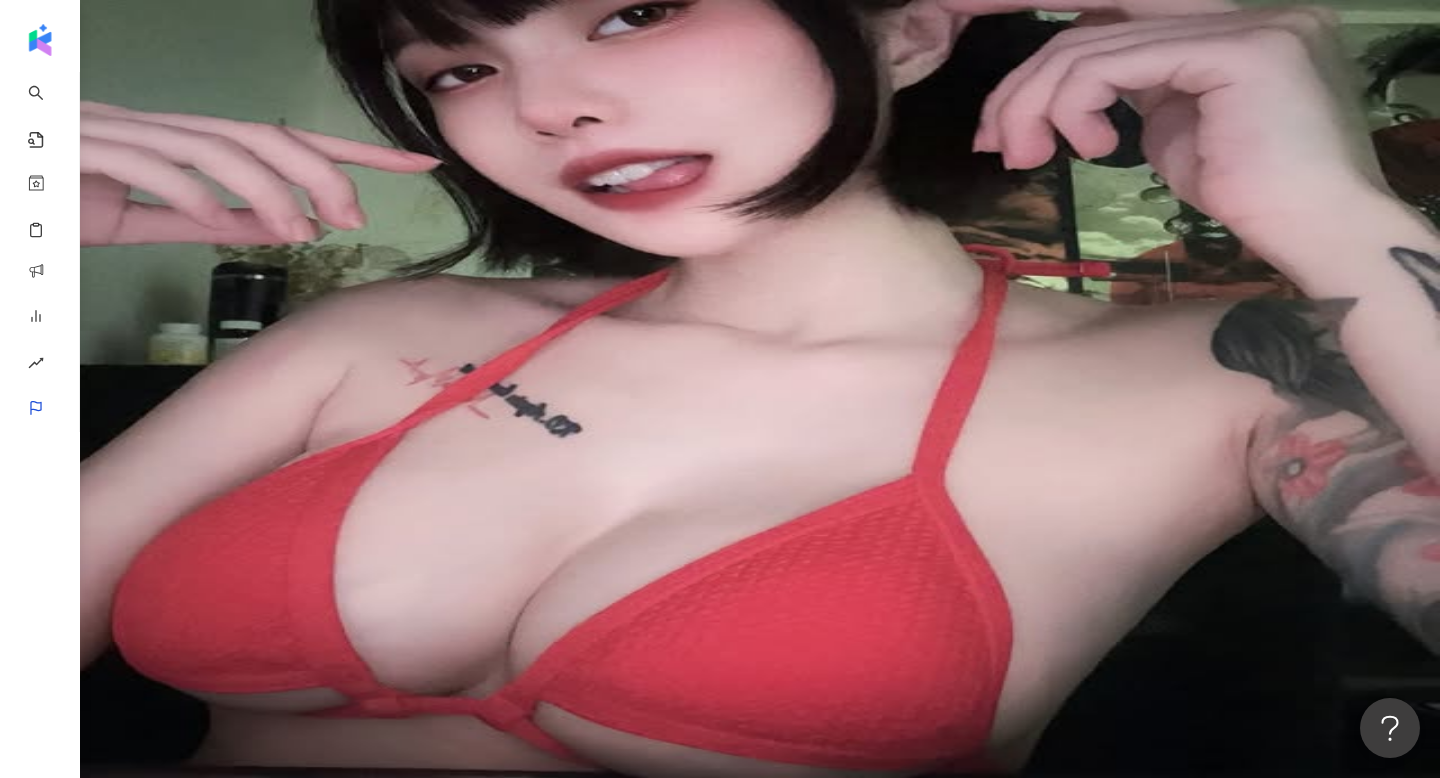 click on "重新整理" at bounding box center [49, 1555] 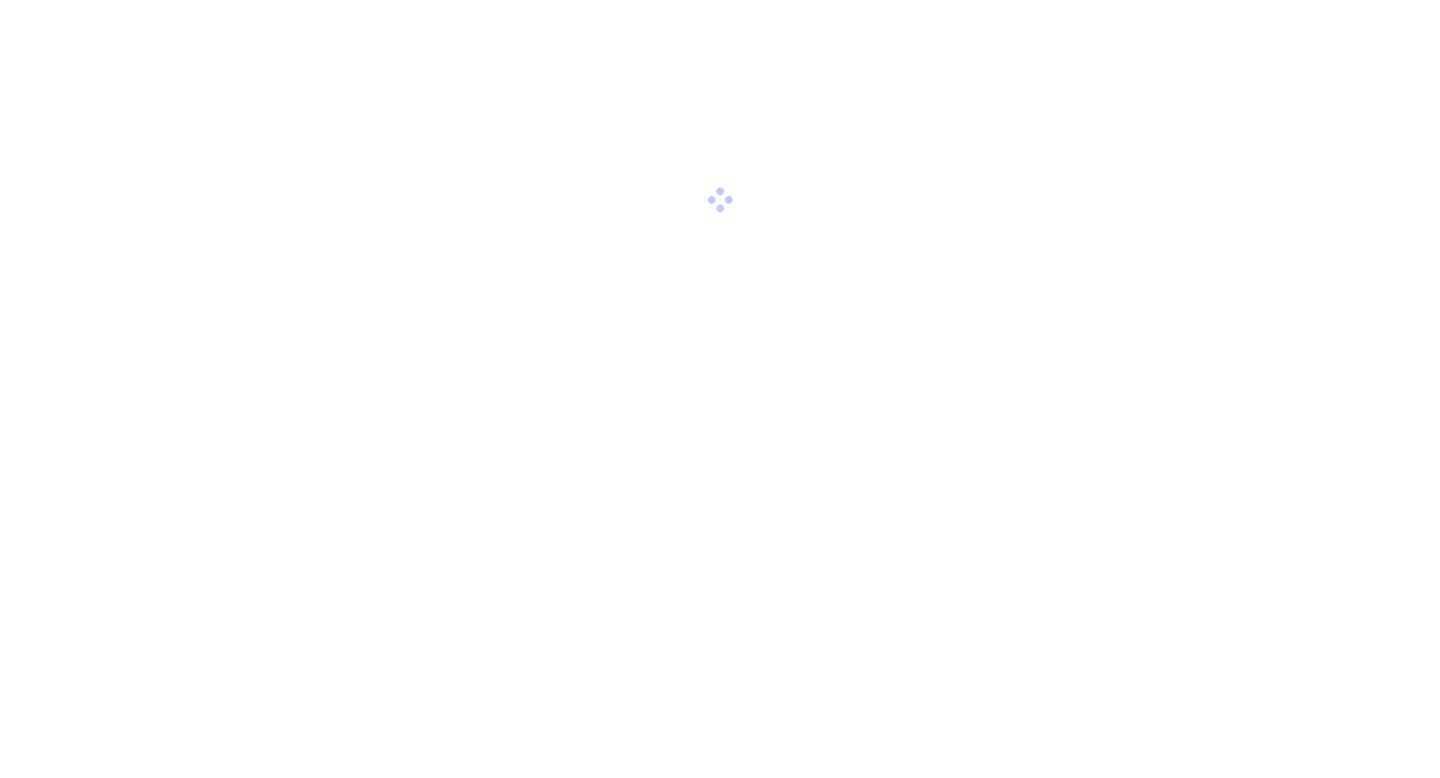 scroll, scrollTop: 0, scrollLeft: 0, axis: both 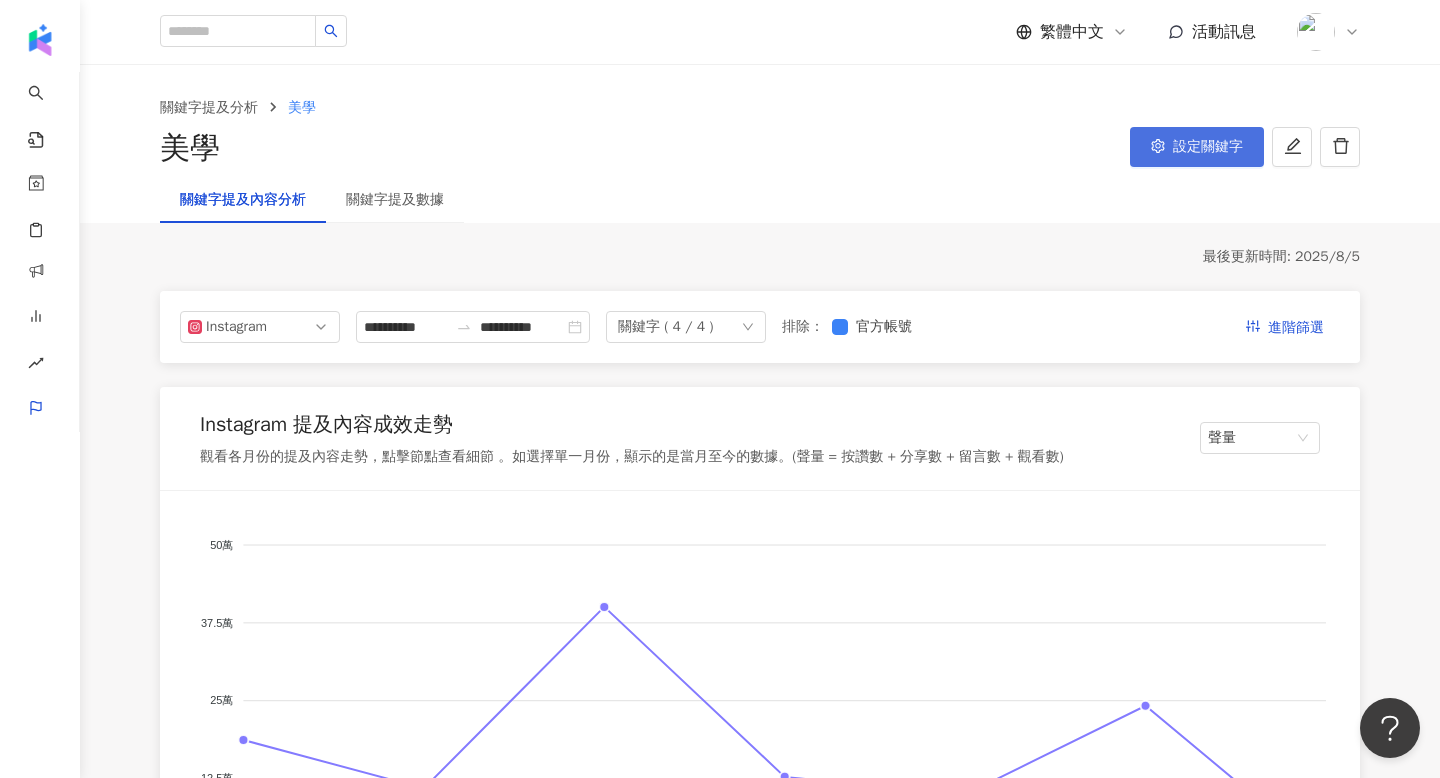 click on "設定關鍵字" at bounding box center [1208, 147] 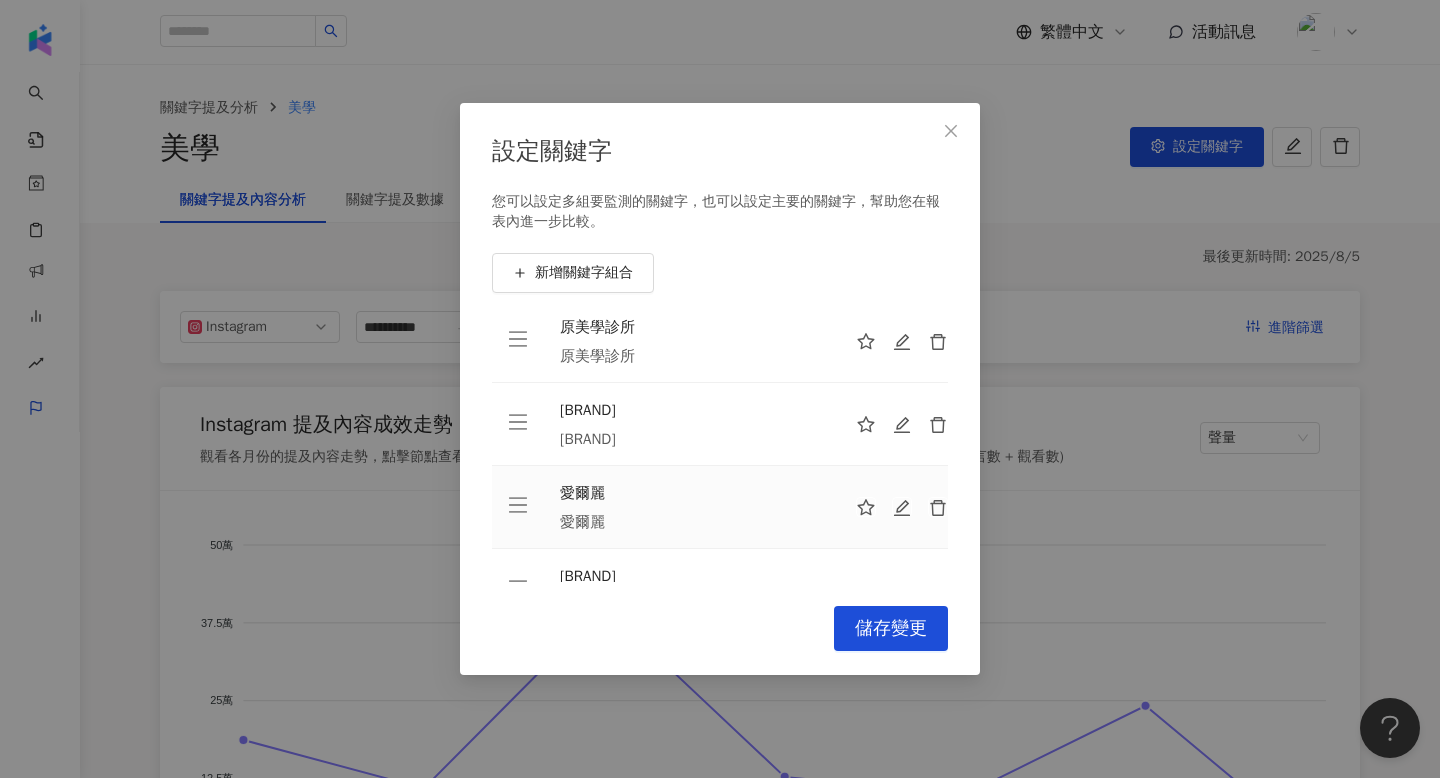 scroll, scrollTop: 0, scrollLeft: 0, axis: both 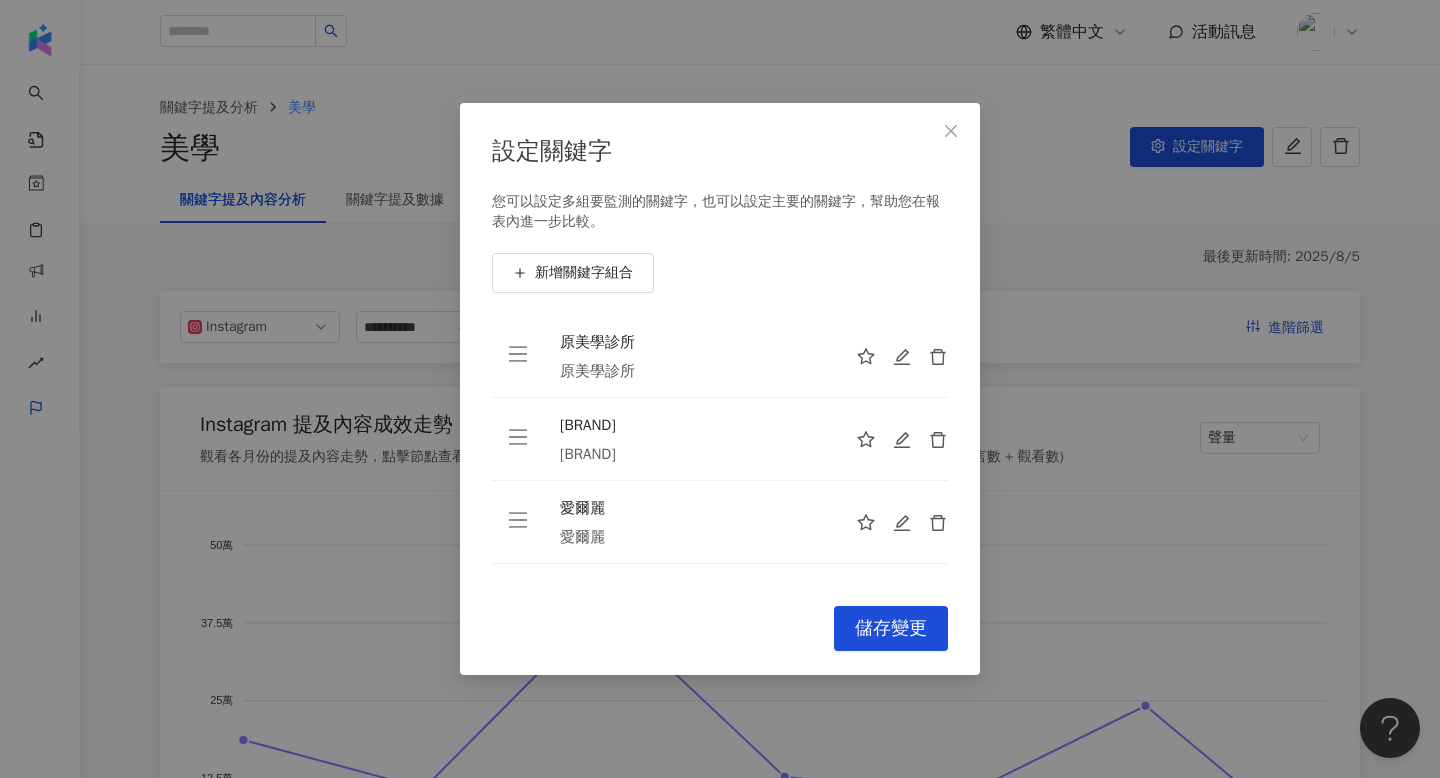click on "設定關鍵字 您可以設定多組要監測的關鍵字，也可以設定主要的關鍵字，幫助您在報表內進一步比較。 新增關鍵字組合 原美學診所 原美學診所 樸之妍 樸之妍 愛爾麗 愛爾麗 原渥 原渥
To pick up a draggable item, press the space bar.
While dragging, use the arrow keys to move the item.
Press space again to drop the item in its new position, or press escape to cancel.
Cancel 儲存變更" at bounding box center [720, 389] 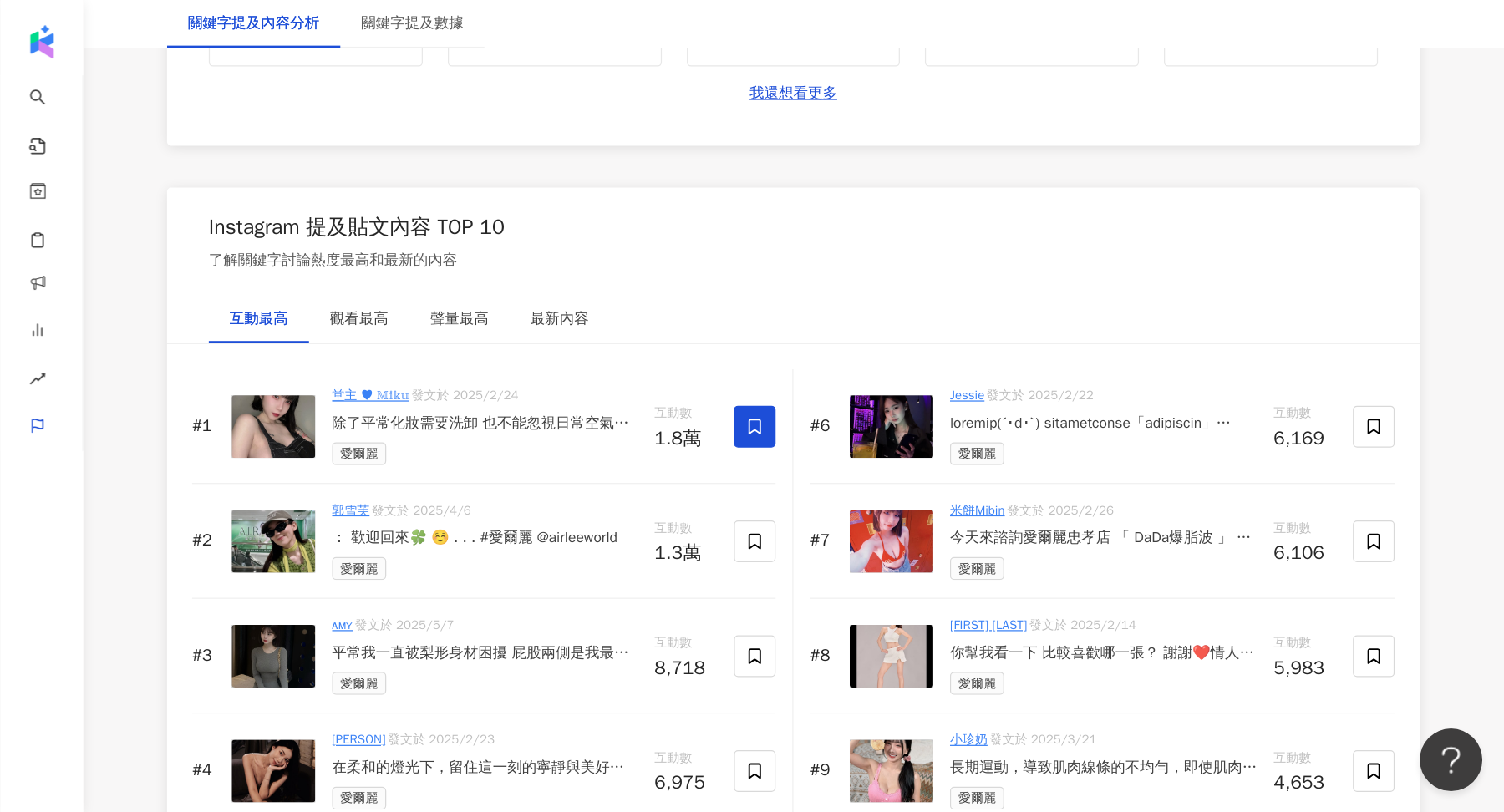 scroll, scrollTop: 2598, scrollLeft: 0, axis: vertical 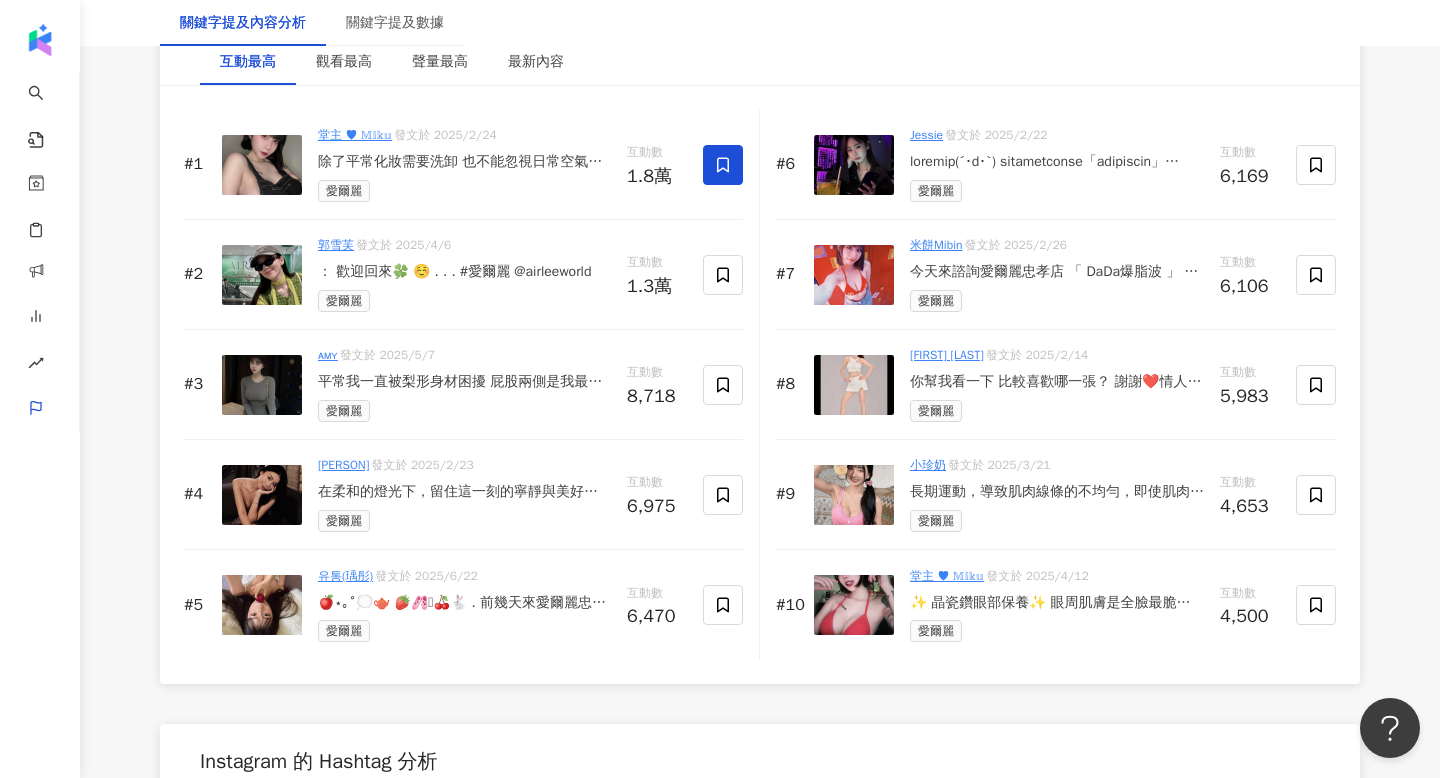type 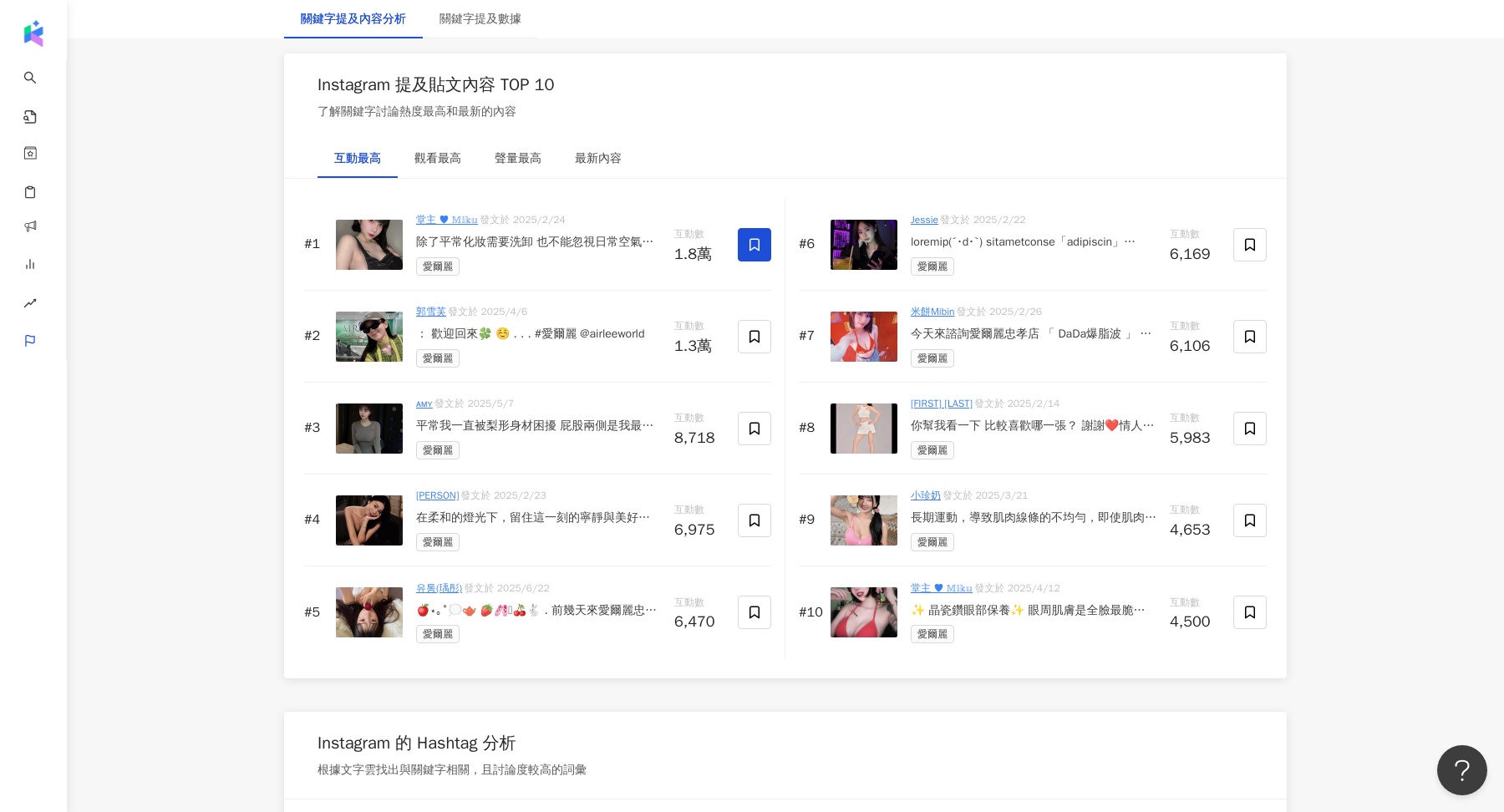 scroll, scrollTop: 2439, scrollLeft: 0, axis: vertical 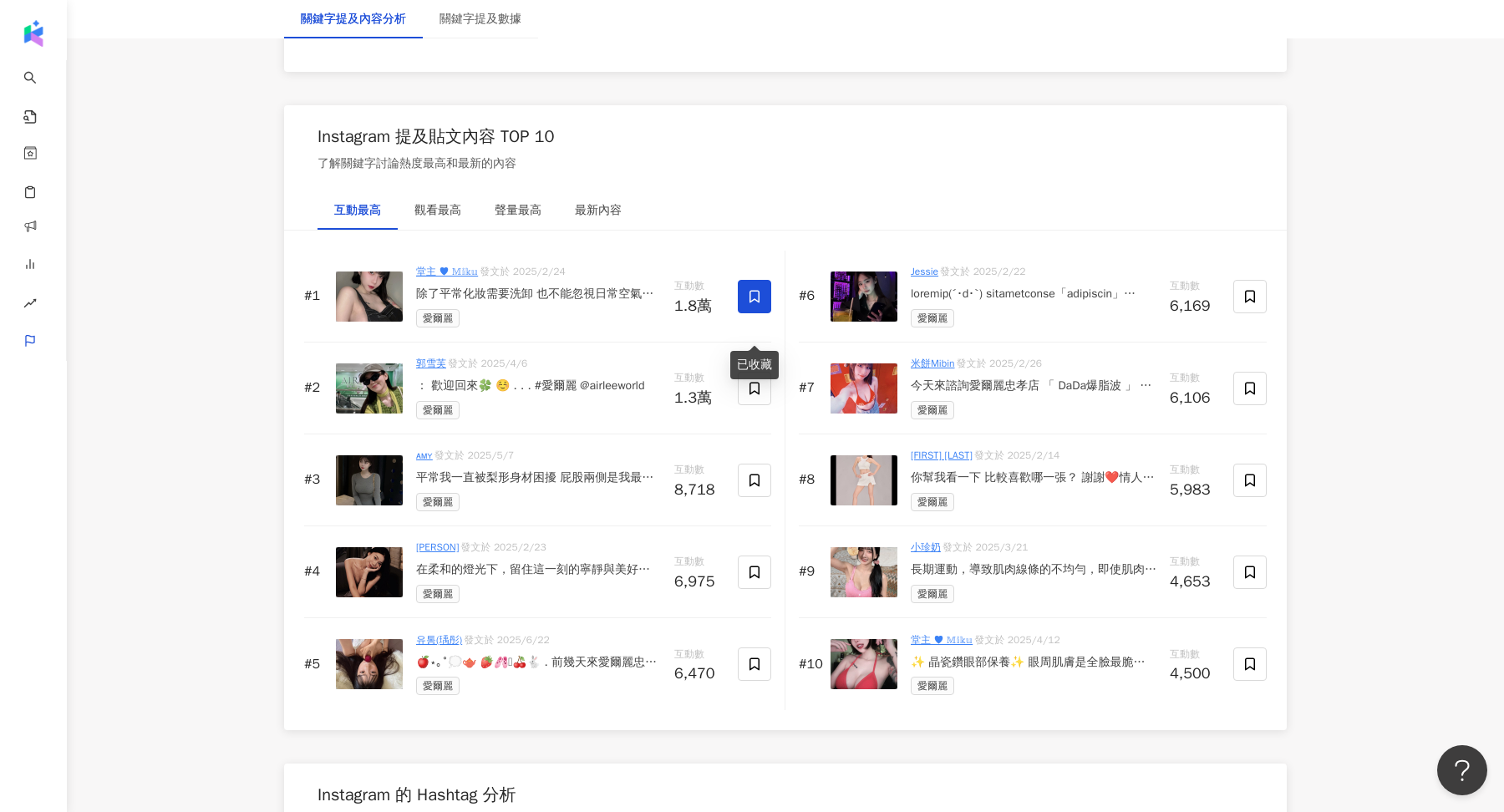 click 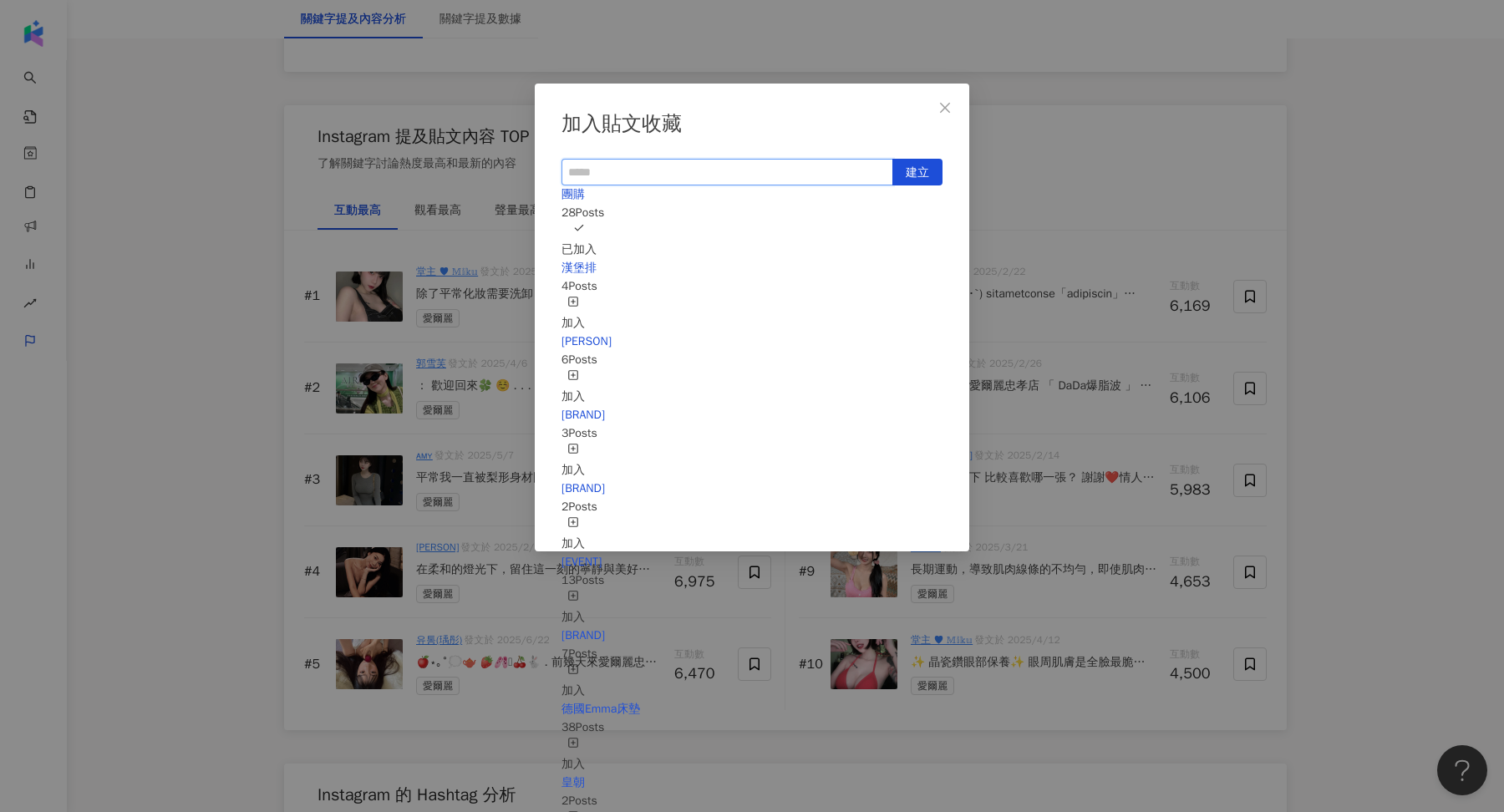 click at bounding box center (727, 172) 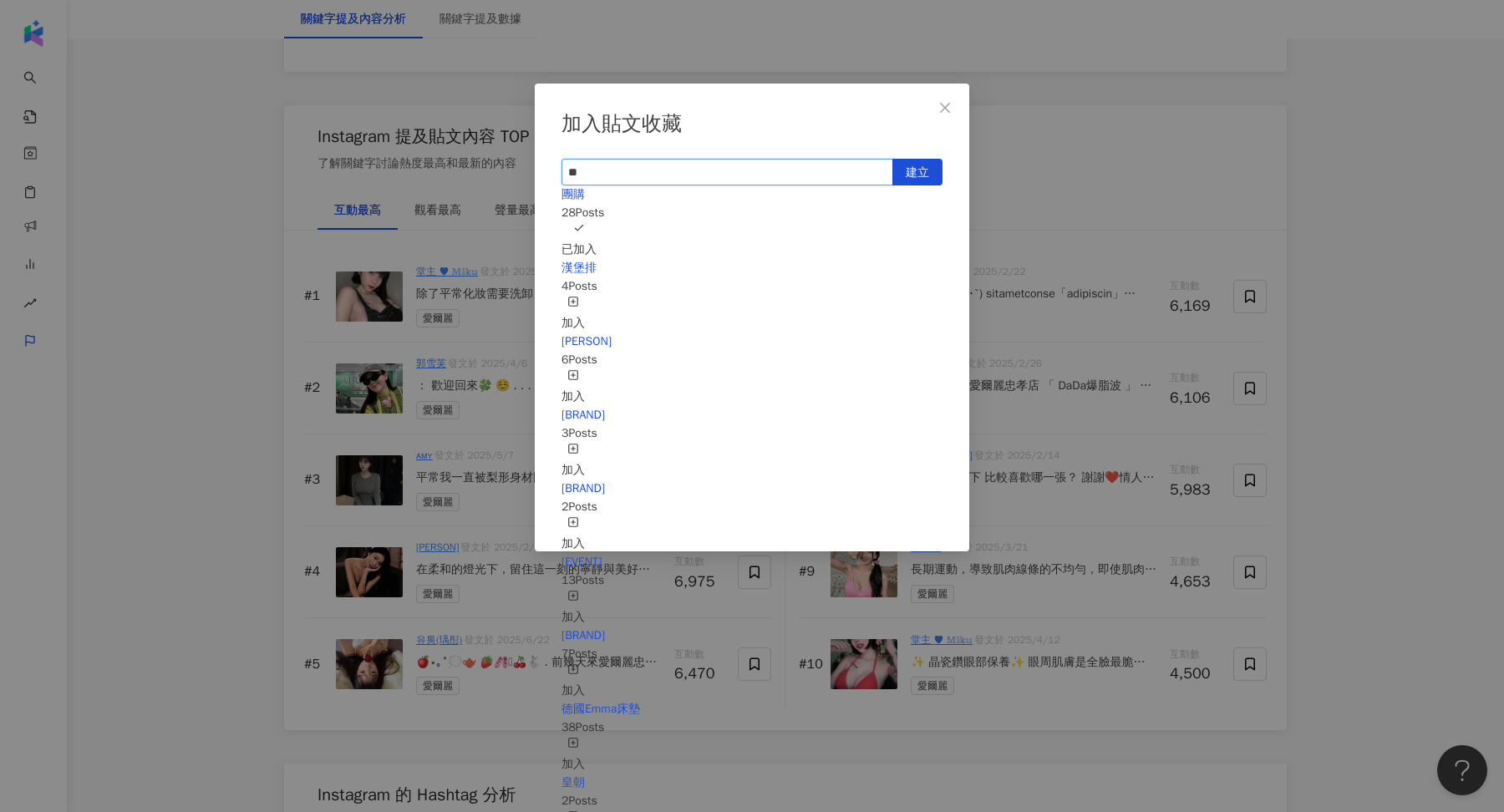 type on "*" 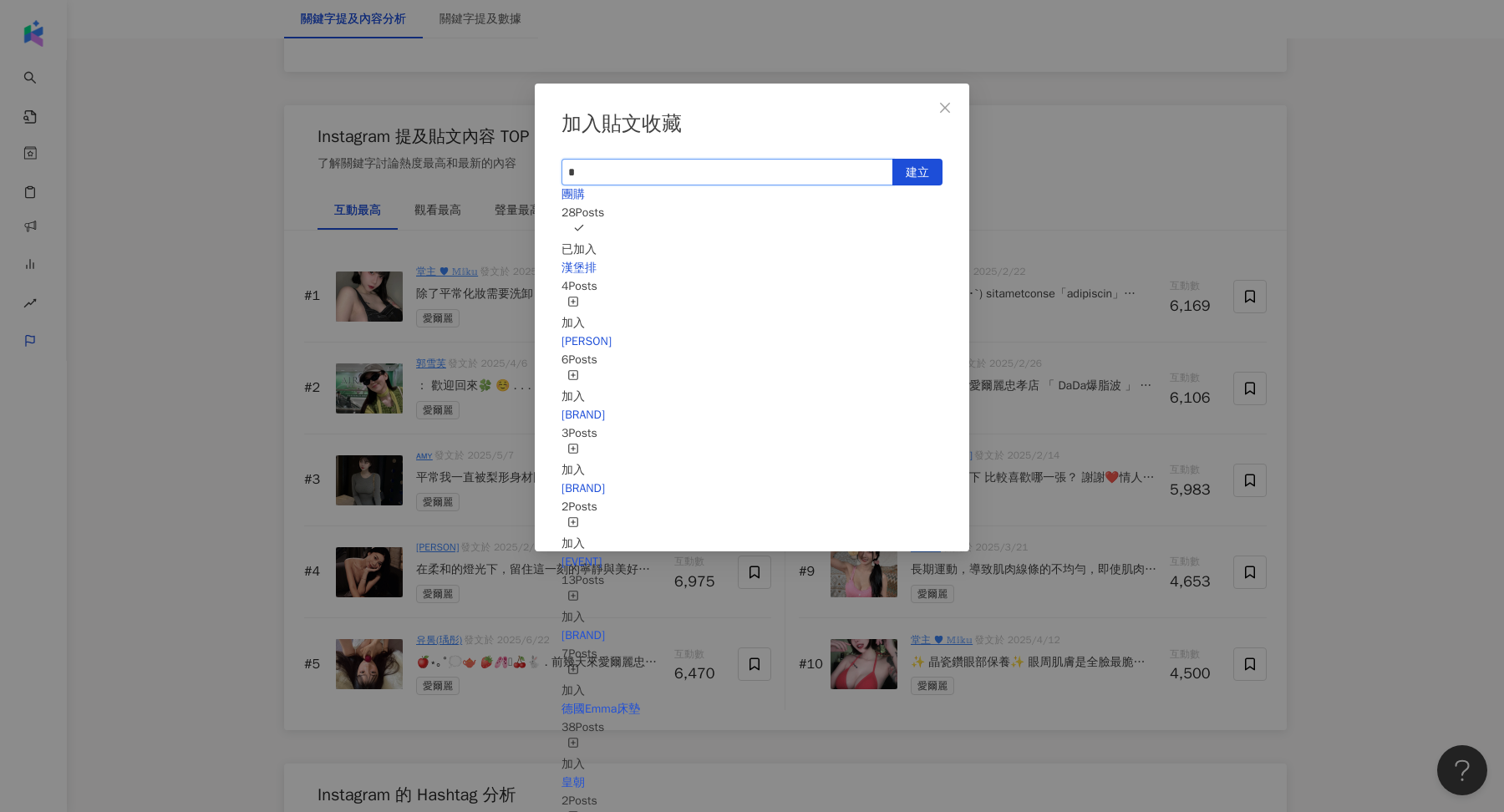 type 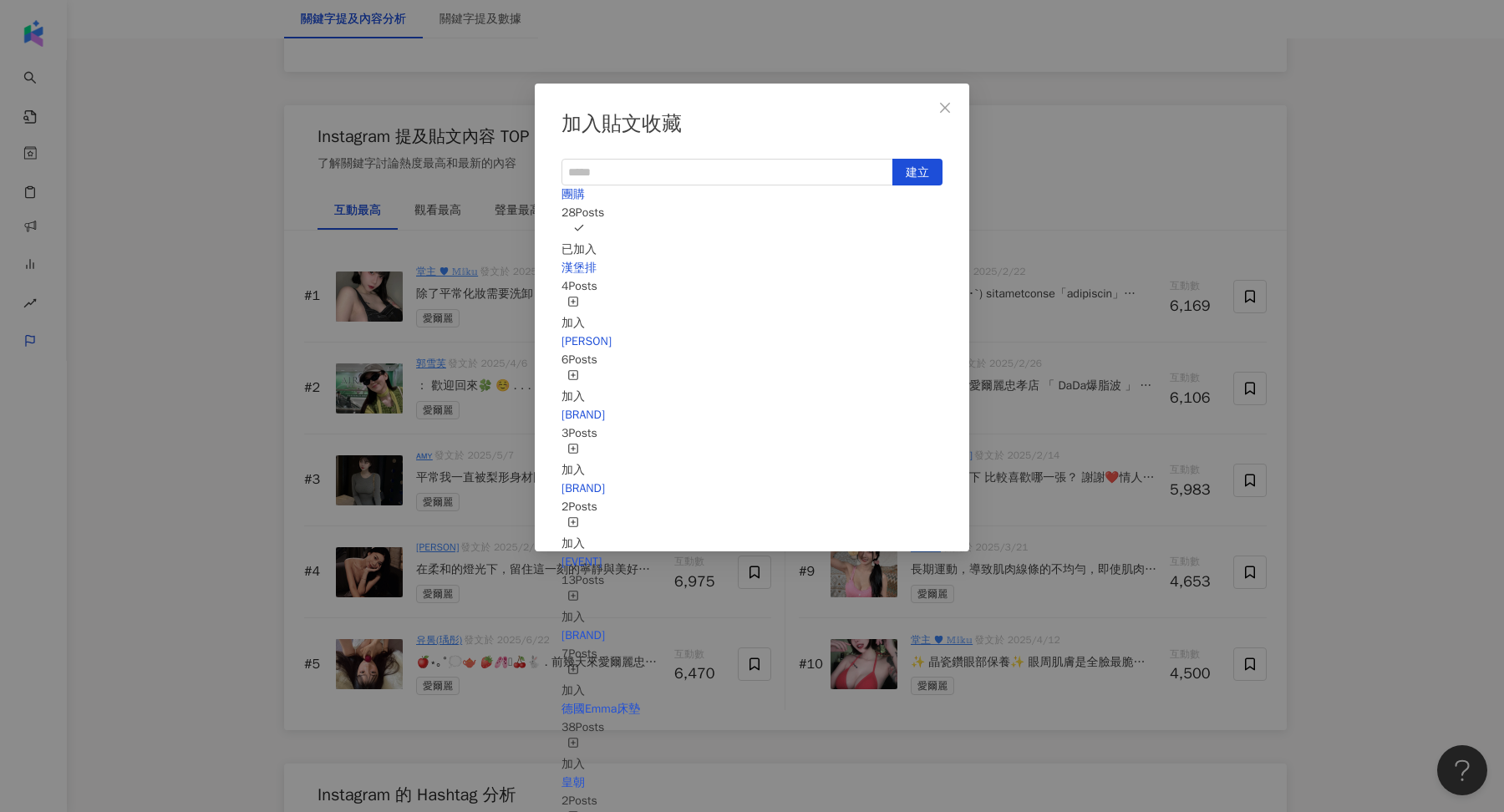 click on "加入貼文收藏 建立 團購 28  Posts 已加入 漢堡排 4  Posts 加入 我是老查 6  Posts 加入 WESH 3  Posts 加入 NBRUN運動體驗店 2  Posts 加入 醫療診所講座 13  Posts 加入 笛森諾 7  Posts 加入 德國Emma床墊 38  Posts 加入 皇朝 2  Posts 加入 曲易 1  Posts 加入 老協珍-酷的夢 4  Posts 加入 母嬰Demo 6  Posts 加入 dior 4  Posts 加入 乳液Demo 1  Posts 加入 科科生醫Demo 1  Posts 加入 Demo 1  Posts 加入 飛航模飾 x 哈利波特 24  Posts 加入 Demo0718 4  Posts 加入 保羅費樂國際 1  Posts 加入 雅德思 1  Posts 加入 kenebo 6  Posts 加入 BVG 1  Posts 加入 D+AF 4  Posts 加入 123 10  Posts 加入 Oneboy 2  Posts 加入 雲數位時代 4  Posts 加入 皮膚乾癢 9  Posts 加入 demo 2  Posts 加入 8591 7  Posts 加入 按摩椅 2  Posts 加入 SonicAAAAAAAAA 13  Posts 加入 Sonic Demo AAA 6  Posts 加入 博東客 4  Posts 加入 testttttt 1  Posts 加入 Demo 2  Posts 加入 瑪黑 1  Posts 加入 亞世 1  Posts 加入 2" at bounding box center [752, 406] 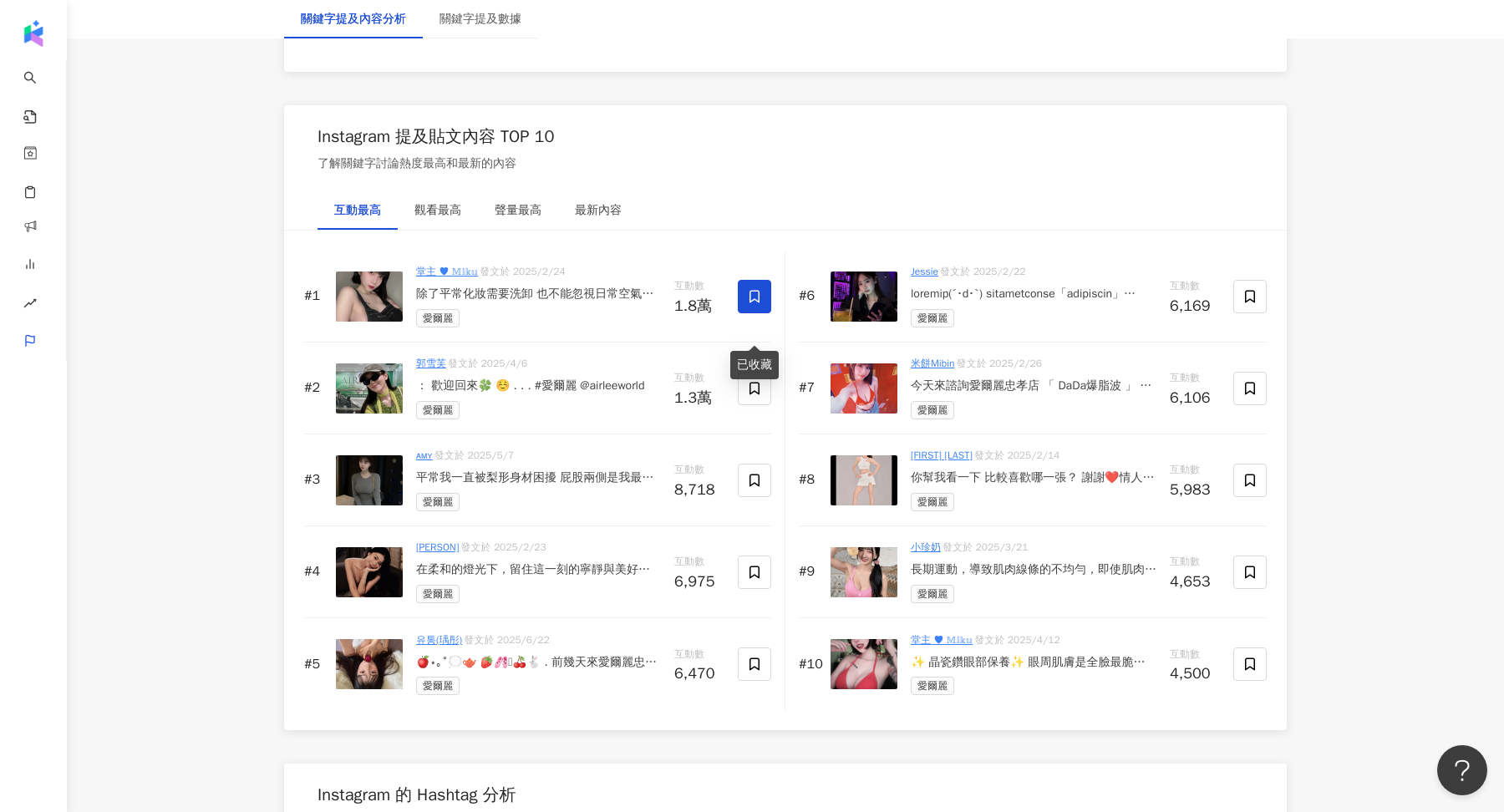 click at bounding box center [755, 297] 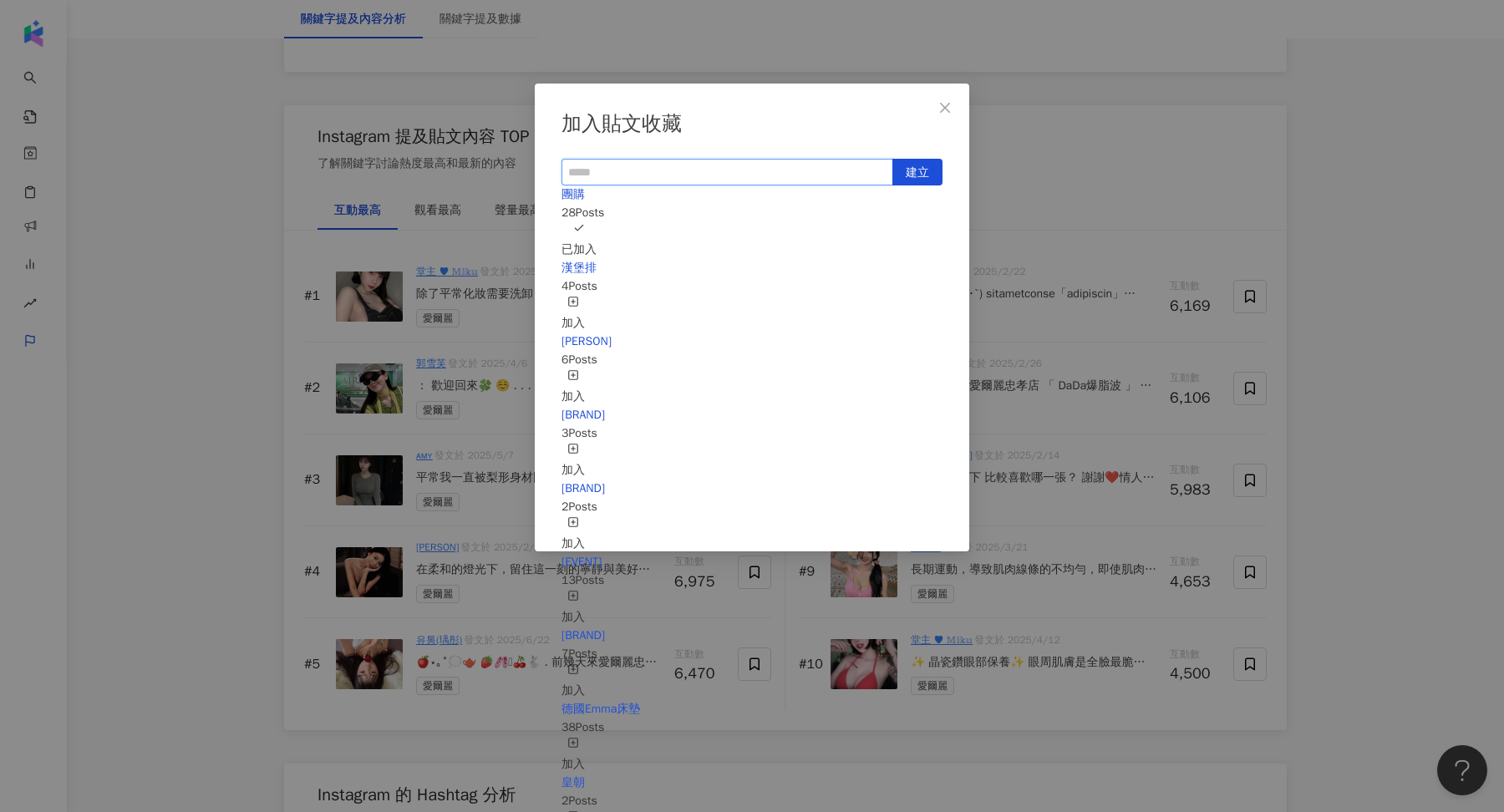 click at bounding box center (727, 172) 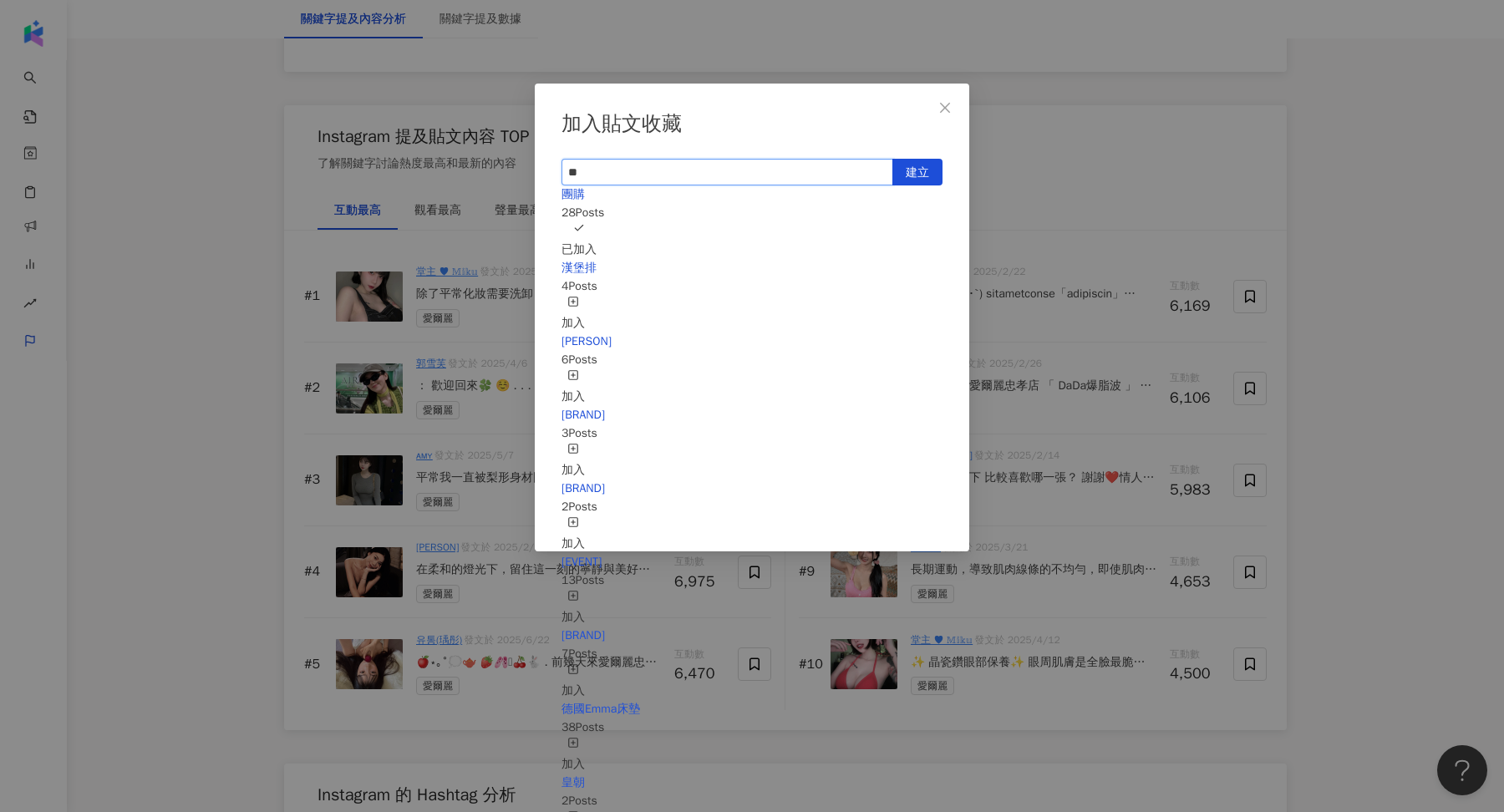 type on "*" 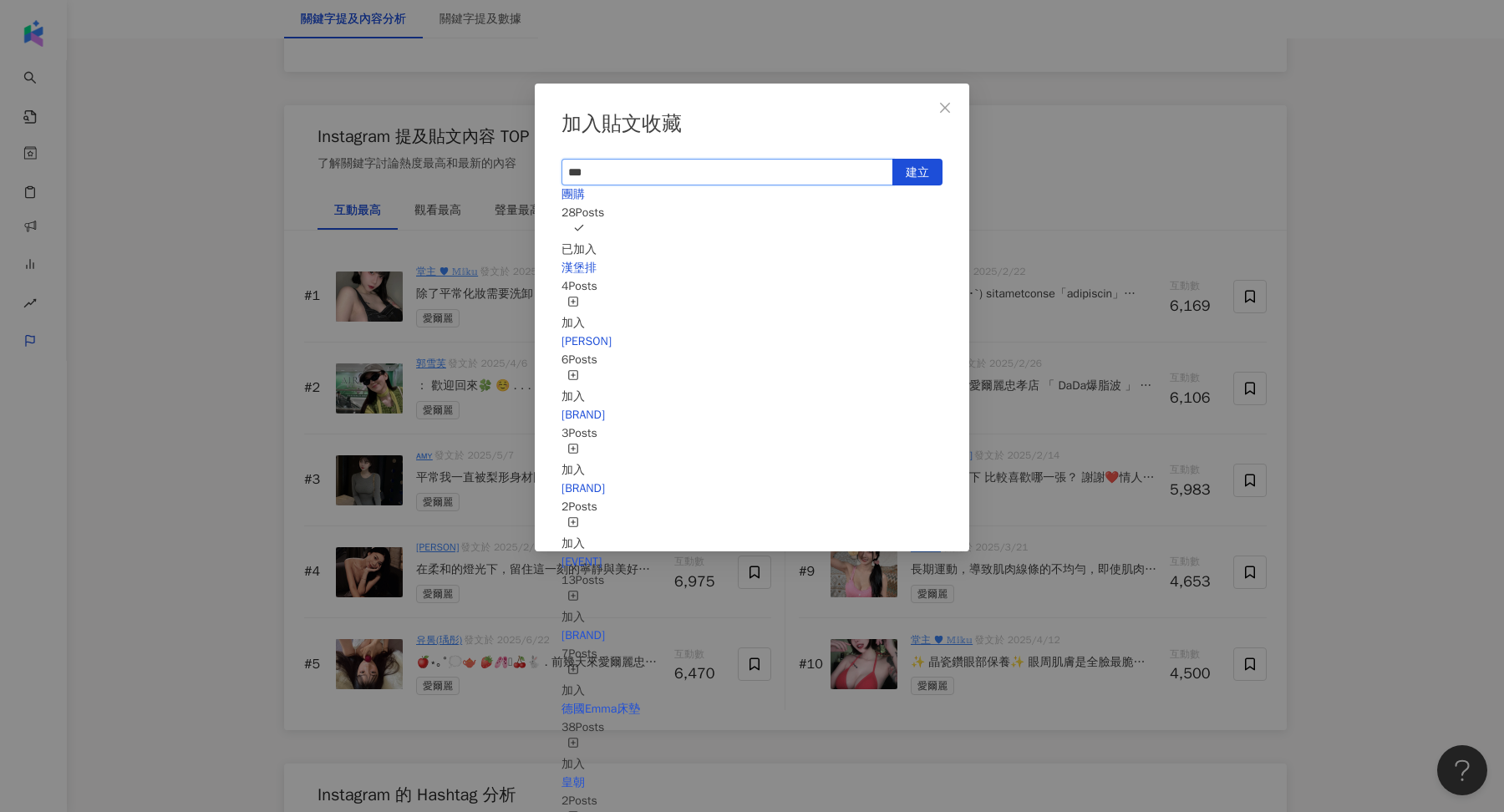 type on "**" 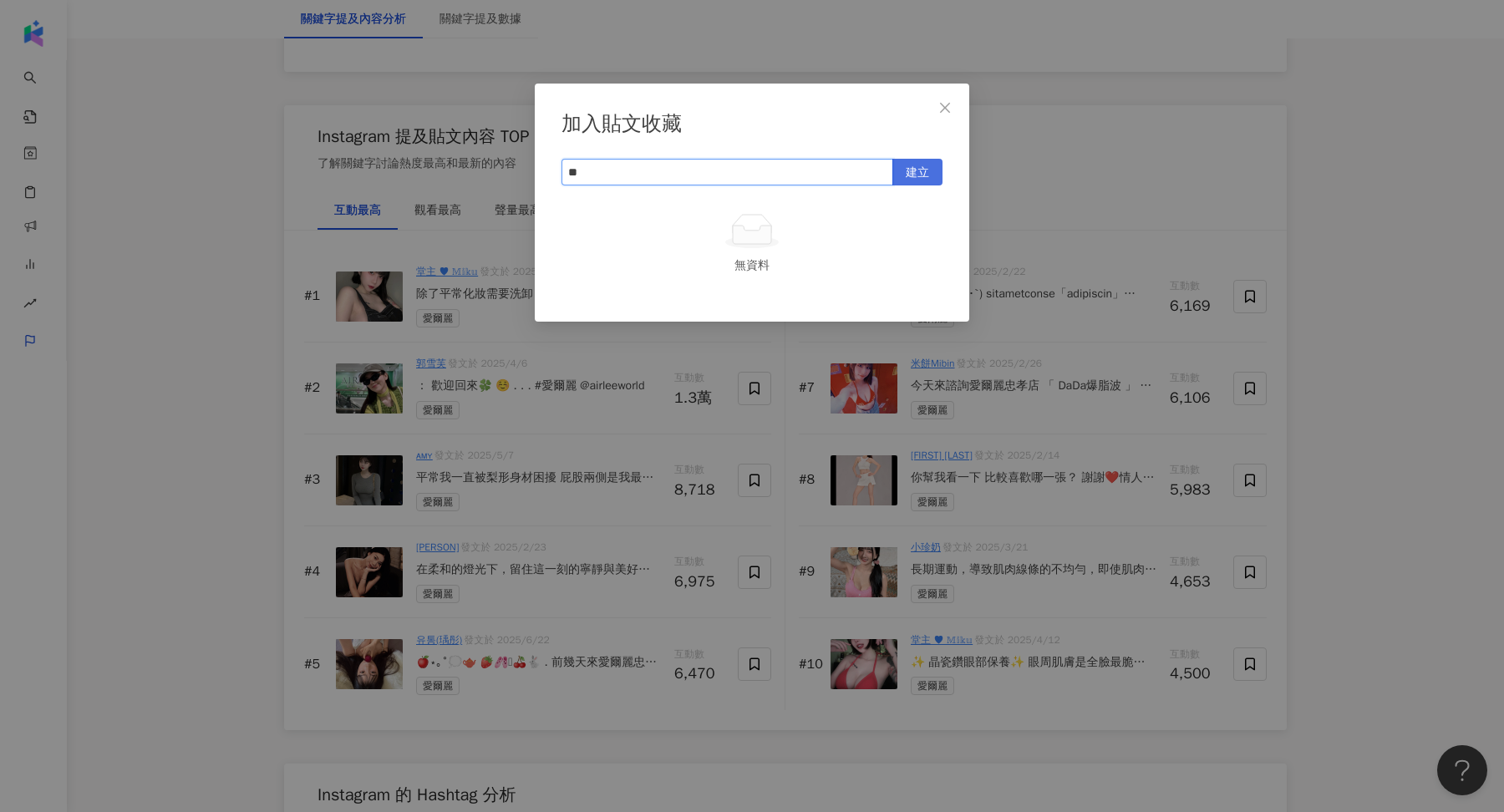 click on "建立" at bounding box center (917, 173) 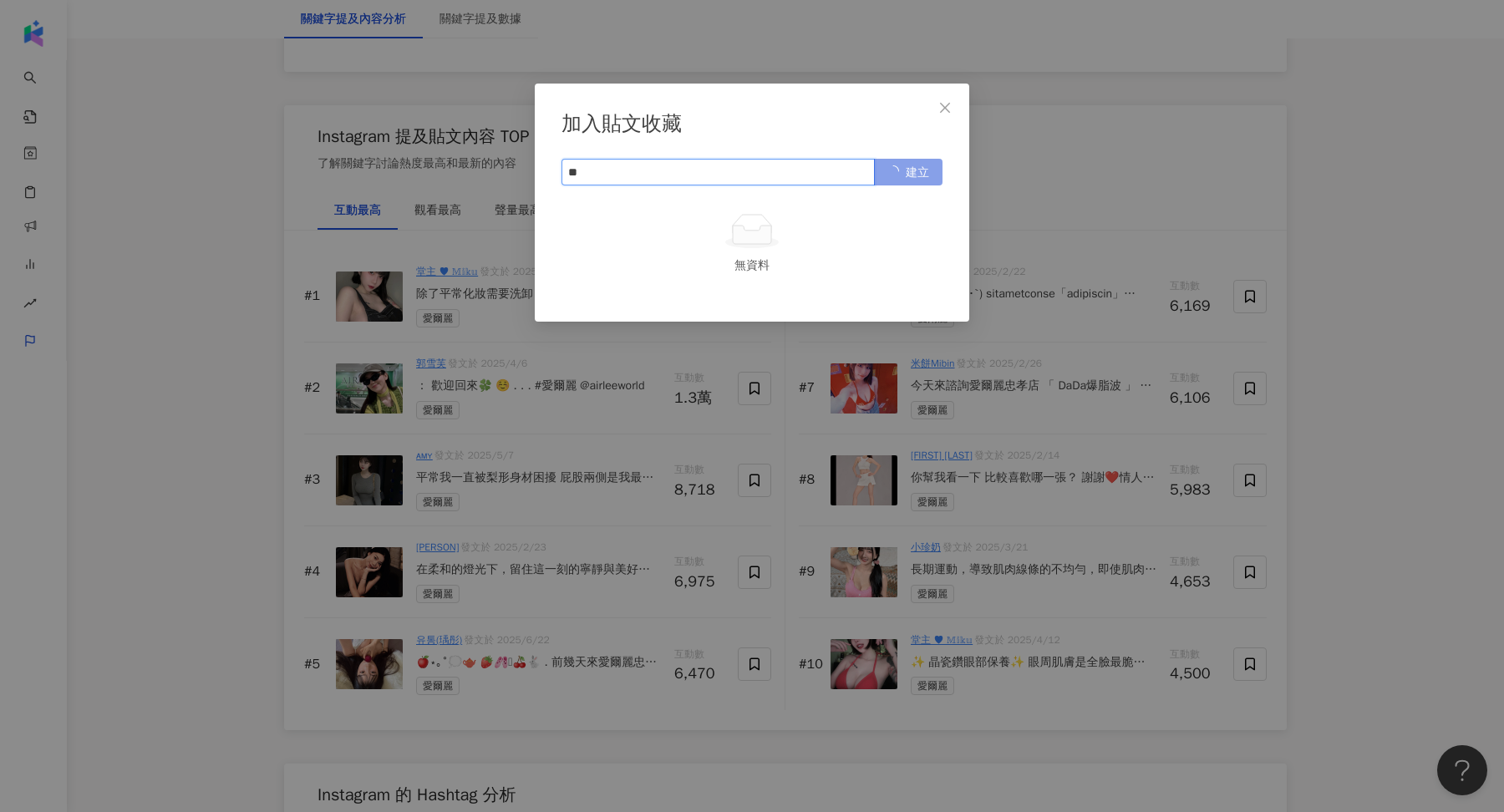 type 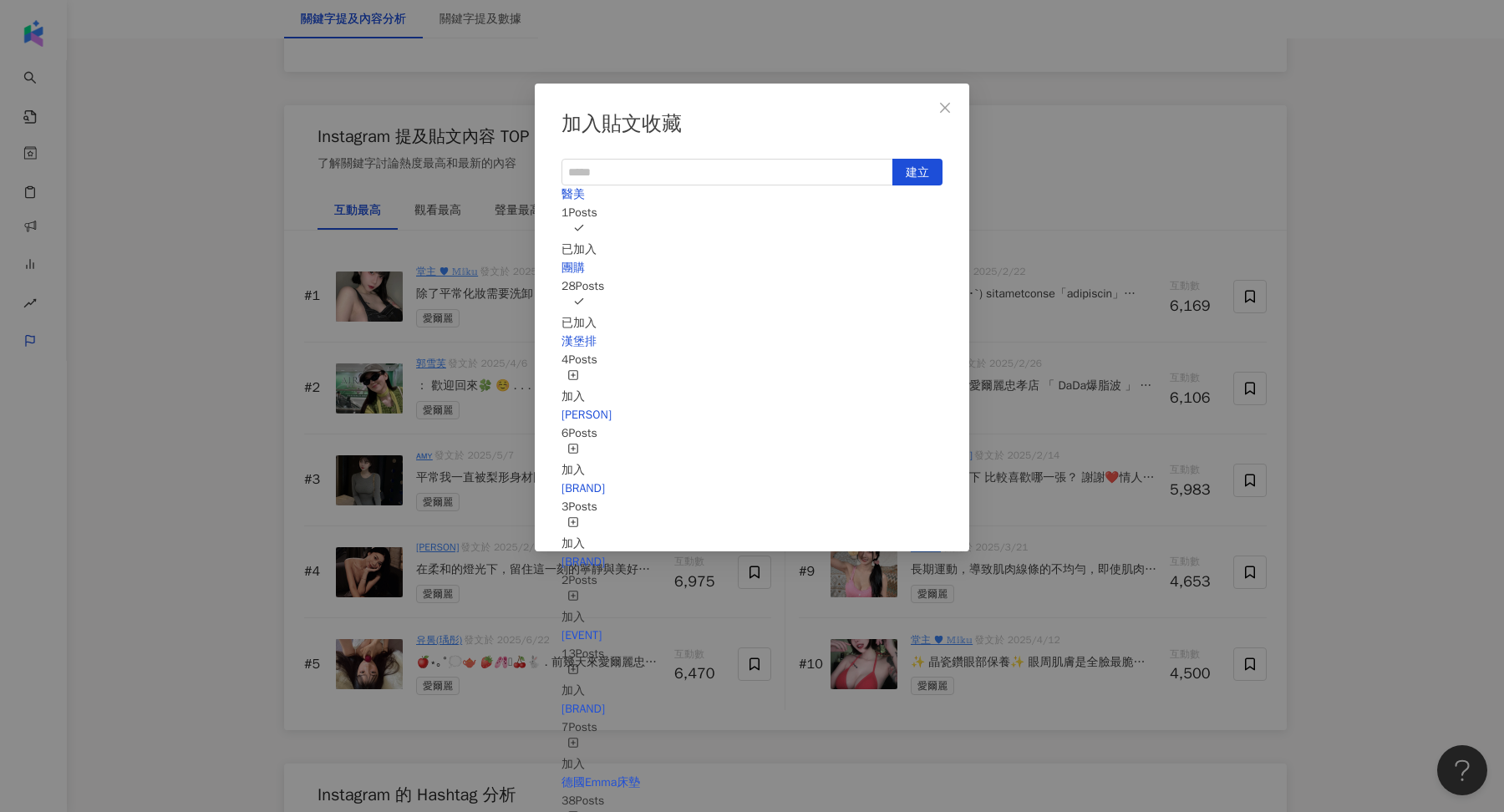 click on "加入貼文收藏 建立 醫美 1  Posts 已加入 團購 28  Posts 已加入 漢堡排 4  Posts 加入 我是老查 6  Posts 加入 WESH 3  Posts 加入 NBRUN運動體驗店 2  Posts 加入 醫療診所講座 13  Posts 加入 笛森諾 7  Posts 加入 德國Emma床墊 38  Posts 加入 皇朝 2  Posts 加入 曲易 1  Posts 加入 老協珍-酷的夢 4  Posts 加入 母嬰Demo 6  Posts 加入 dior 4  Posts 加入 乳液Demo 1  Posts 加入 科科生醫Demo 1  Posts 加入 Demo 1  Posts 加入 飛航模飾 x 哈利波特 24  Posts 加入 Demo0718 4  Posts 加入 保羅費樂國際 1  Posts 加入 雅德思 1  Posts 加入 kenebo 6  Posts 加入 BVG 1  Posts 加入 D+AF 4  Posts 加入 123 10  Posts 加入 Oneboy 2  Posts 加入 雲數位時代 4  Posts 加入 皮膚乾癢 9  Posts 加入 demo 2  Posts 加入 8591 7  Posts 加入 按摩椅 2  Posts 加入 SonicAAAAAAAAA 13  Posts 加入 Sonic Demo AAA 6  Posts 加入 博東客 4  Posts 加入 testttttt 1  Posts 加入 Demo 2  Posts 加入 瑪黑 1  Posts 1 2 0" at bounding box center [752, 406] 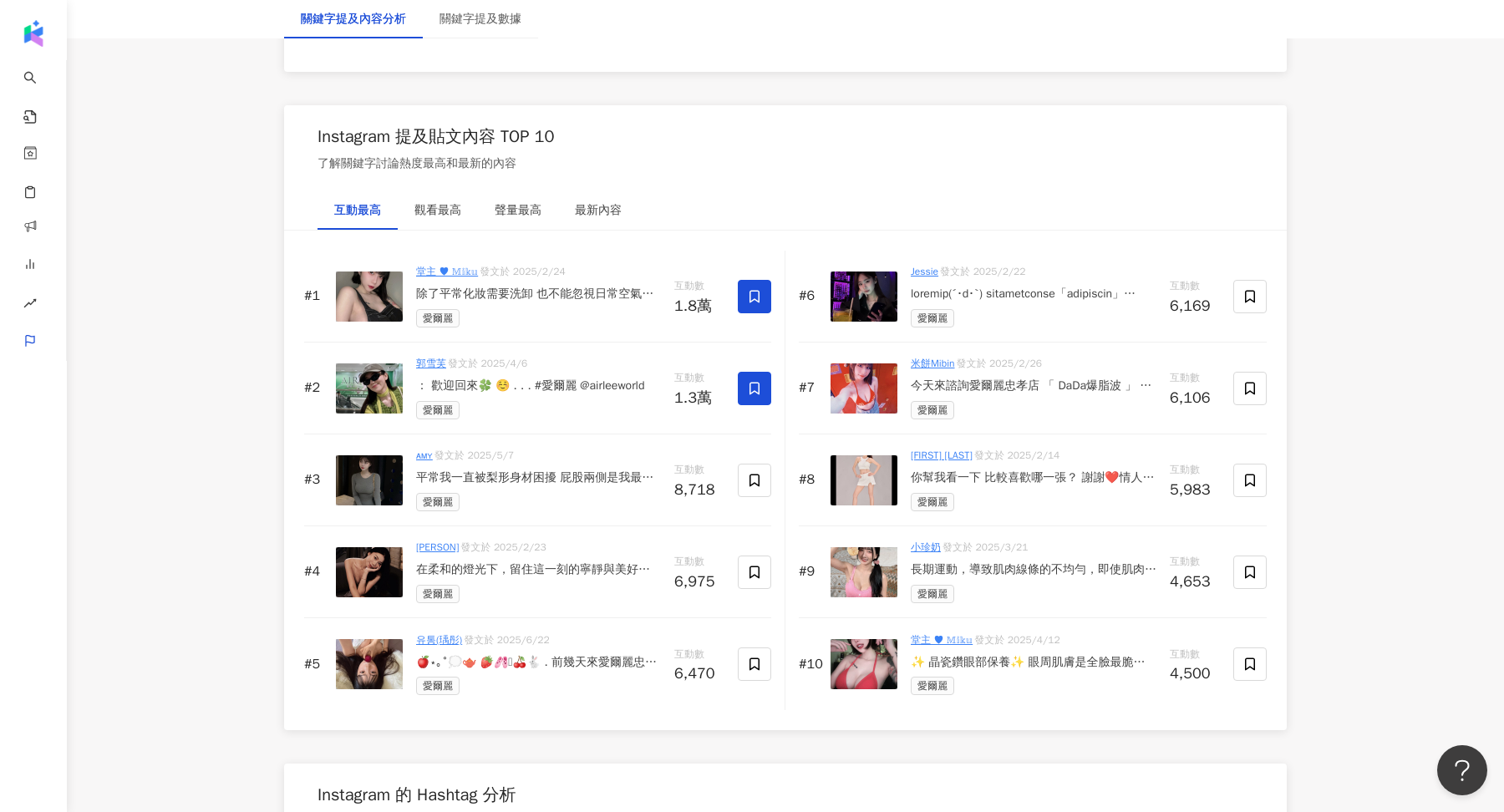 click 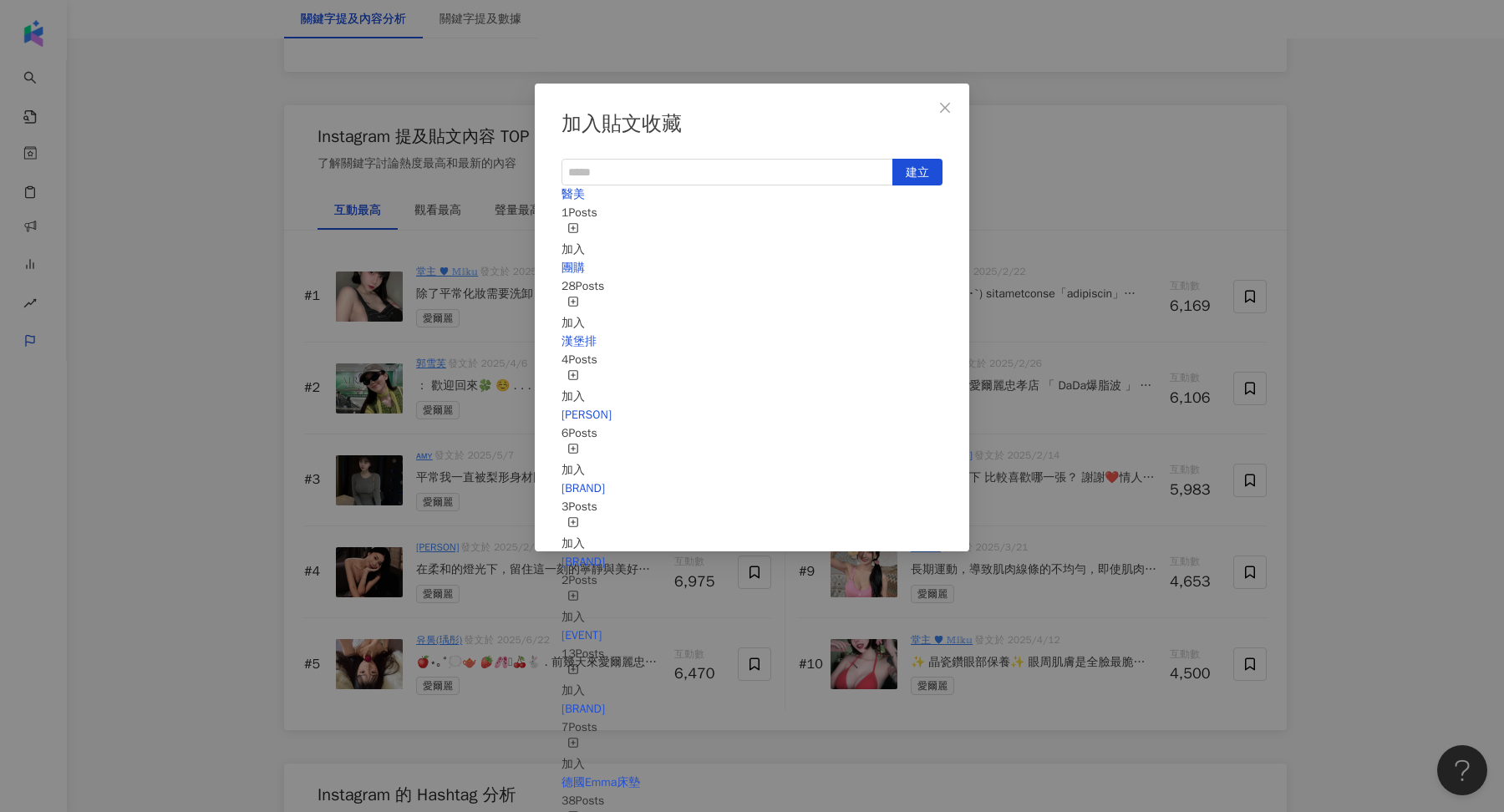 click 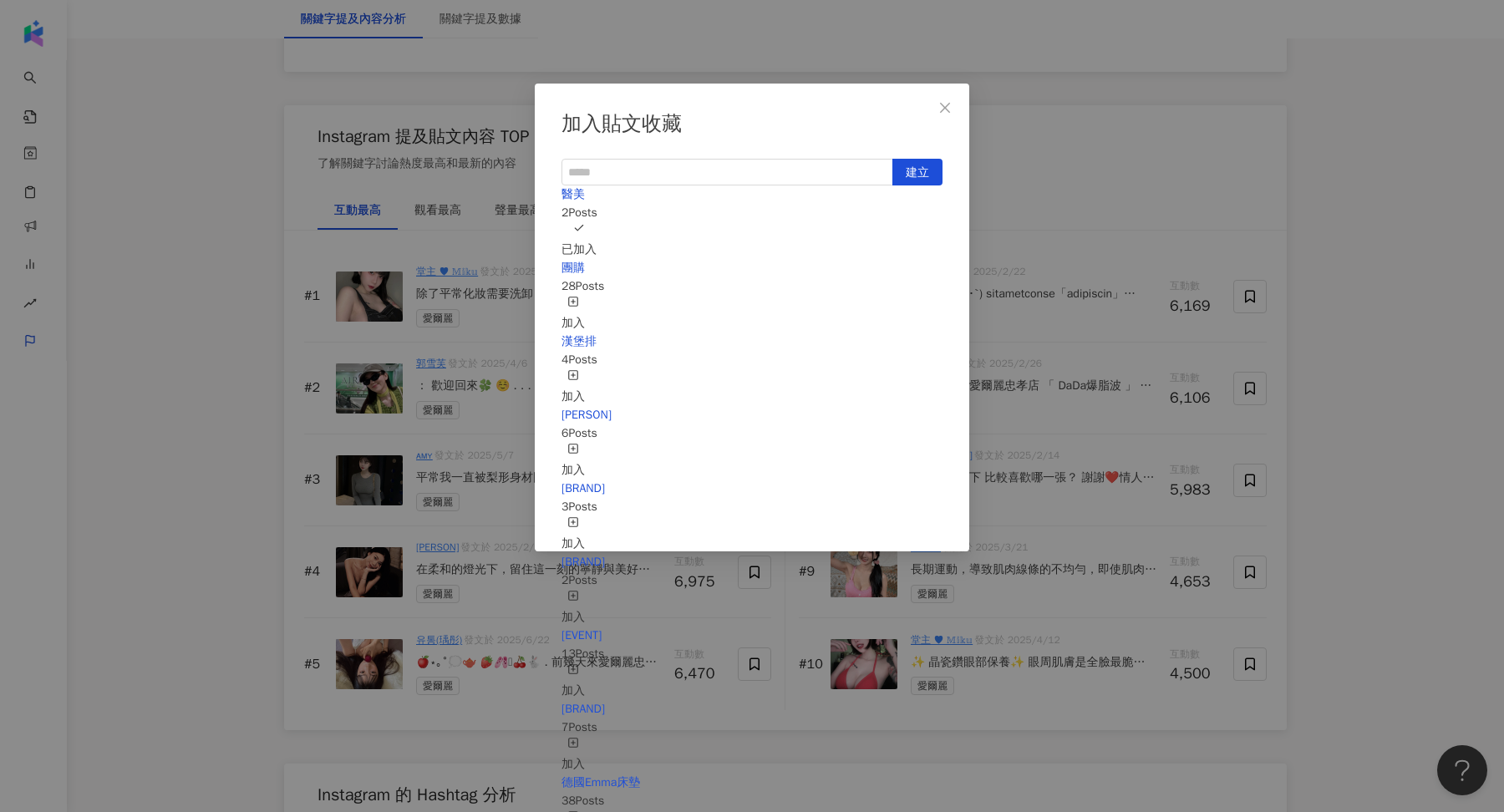 click on "加入貼文收藏 建立 醫美 2  Posts 已加入 團購 28  Posts 加入 漢堡排 4  Posts 加入 我是老查 6  Posts 加入 WESH 3  Posts 加入 NBRUN運動體驗店 2  Posts 加入 醫療診所講座 13  Posts 加入 笛森諾 7  Posts 加入 德國Emma床墊 38  Posts 加入 皇朝 2  Posts 加入 曲易 1  Posts 加入 老協珍-酷的夢 4  Posts 加入 母嬰Demo 6  Posts 加入 dior 4  Posts 加入 乳液Demo 1  Posts 加入 科科生醫Demo 1  Posts 加入 Demo 1  Posts 加入 飛航模飾 x 哈利波特 24  Posts 加入 Demo0718 4  Posts 加入 保羅費樂國際 1  Posts 加入 雅德思 1  Posts 加入 kenebo 6  Posts 加入 BVG 1  Posts 加入 D+AF 4  Posts 加入 123 10  Posts 加入 Oneboy 2  Posts 加入 雲數位時代 4  Posts 加入 皮膚乾癢 9  Posts 加入 demo 2  Posts 加入 8591 7  Posts 加入 按摩椅 2  Posts 加入 SonicAAAAAAAAA 13  Posts 加入 Sonic Demo AAA 6  Posts 加入 博東客 4  Posts 加入 testttttt 1  Posts 加入 Demo 2  Posts 加入 瑪黑 1  Posts 加入 1" at bounding box center (752, 406) 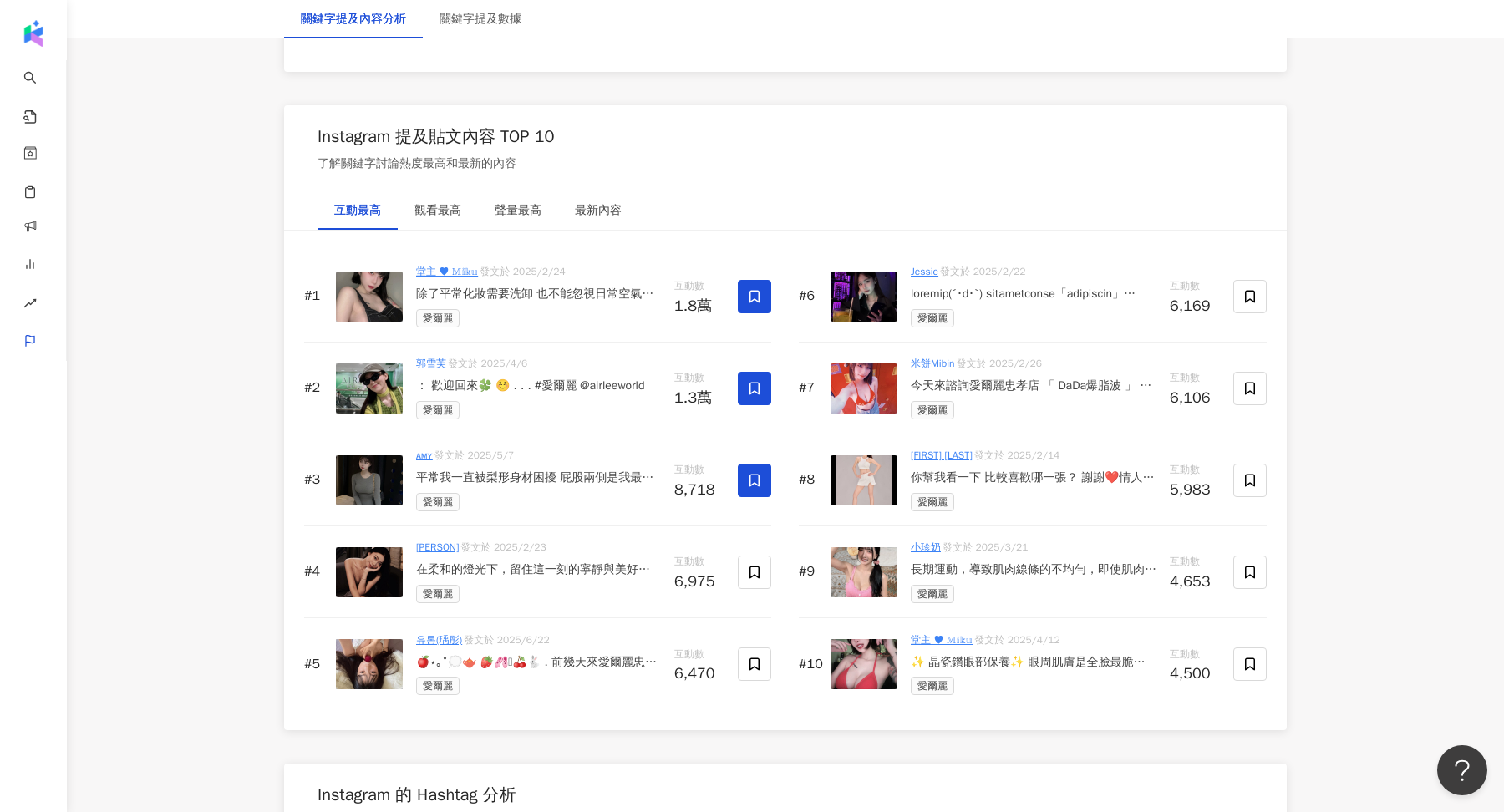 click at bounding box center (755, 480) 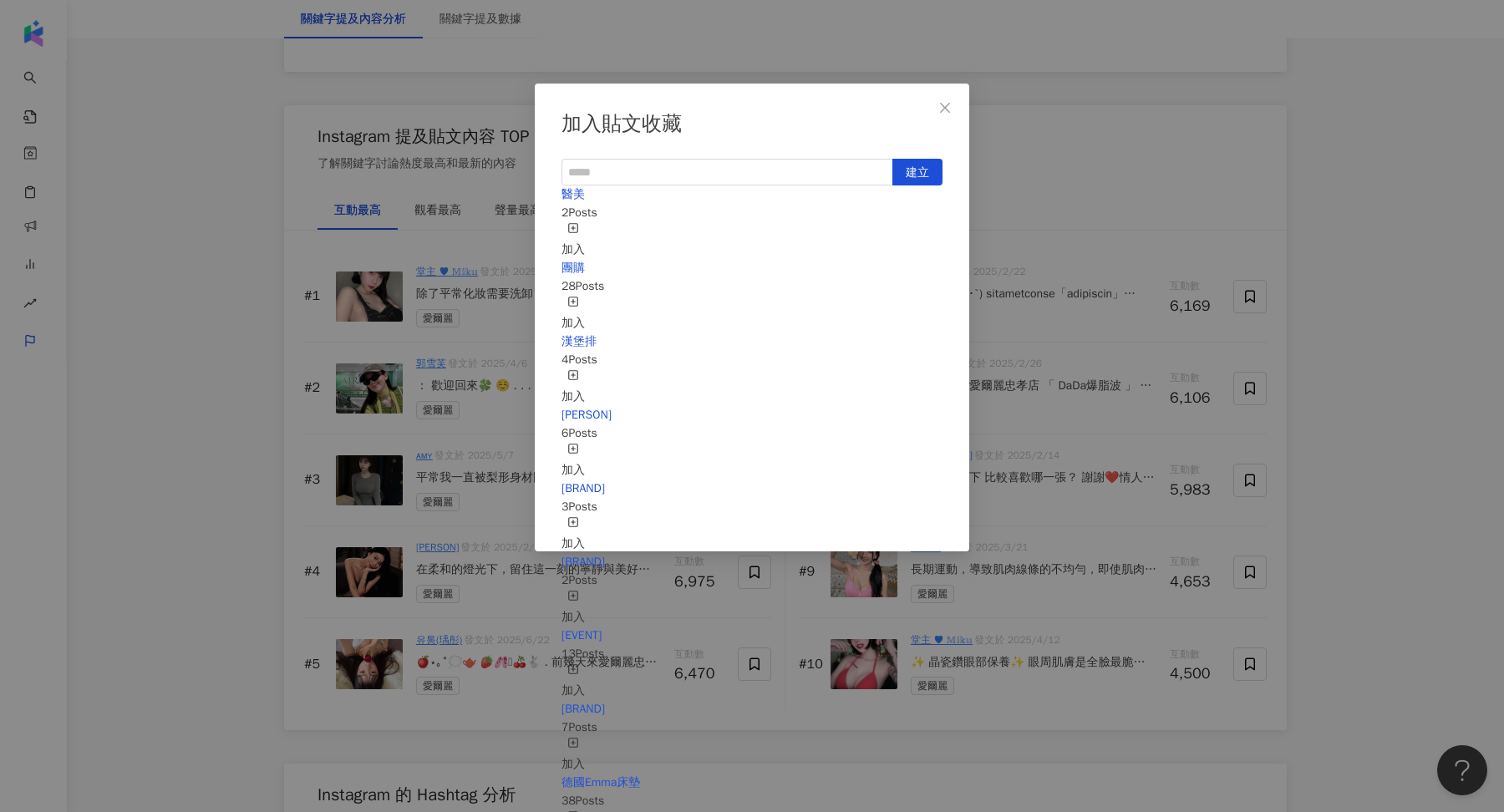 click on "加入" at bounding box center [573, 241] 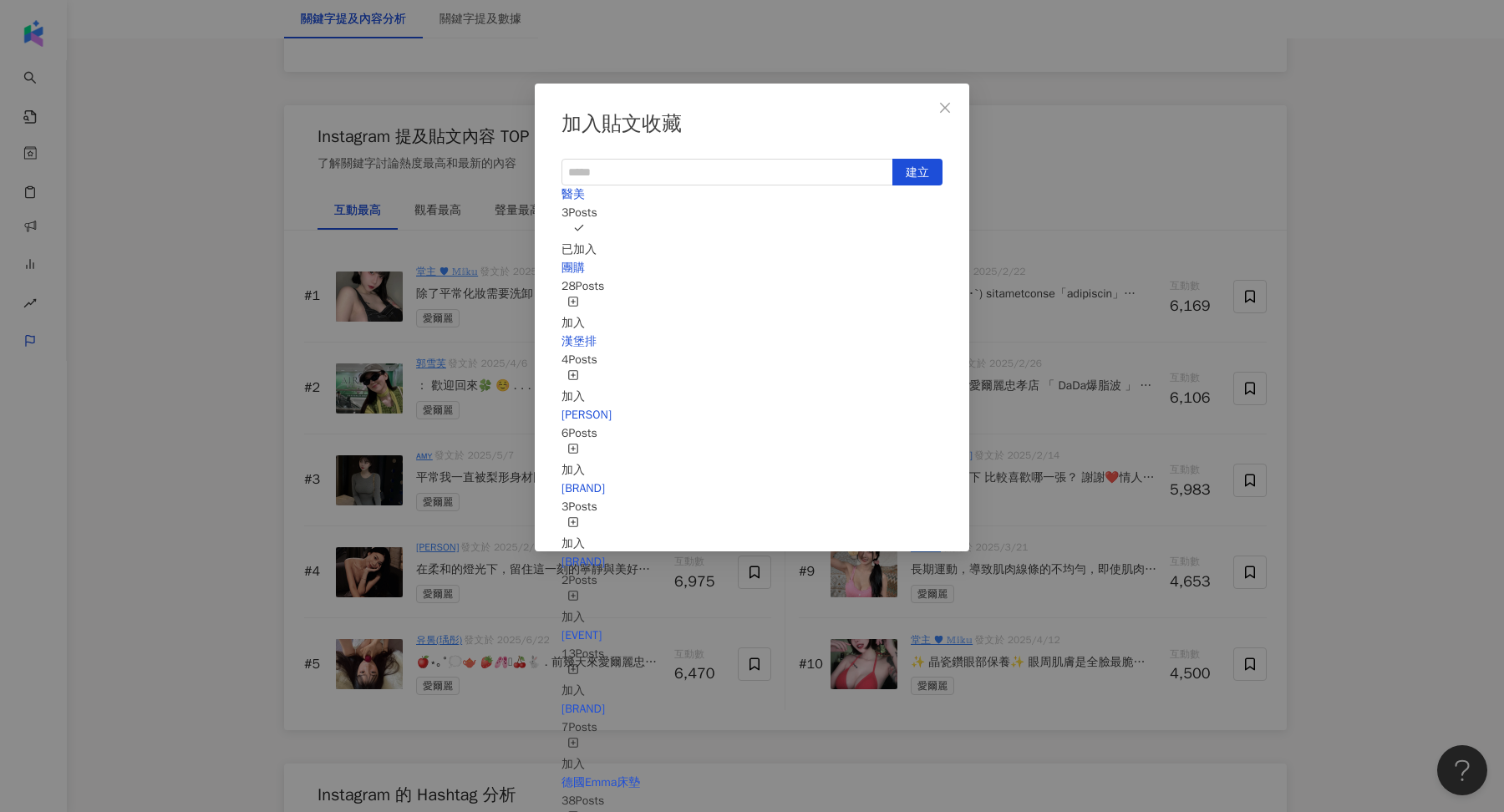 click on "加入貼文收藏 建立 醫美 3  Posts 已加入 團購 28  Posts 加入 漢堡排 4  Posts 加入 我是老查 6  Posts 加入 WESH 3  Posts 加入 NBRUN運動體驗店 2  Posts 加入 醫療診所講座 13  Posts 加入 笛森諾 7  Posts 加入 德國Emma床墊 38  Posts 加入 皇朝 2  Posts 加入 曲易 1  Posts 加入 老協珍-酷的夢 4  Posts 加入 母嬰Demo 6  Posts 加入 dior 4  Posts 加入 乳液Demo 1  Posts 加入 科科生醫Demo 1  Posts 加入 Demo 1  Posts 加入 飛航模飾 x 哈利波特 24  Posts 加入 Demo0718 4  Posts 加入 保羅費樂國際 1  Posts 加入 雅德思 1  Posts 加入 kenebo 6  Posts 加入 BVG 1  Posts 加入 D+AF 4  Posts 加入 123 10  Posts 加入 Oneboy 2  Posts 加入 雲數位時代 4  Posts 加入 皮膚乾癢 9  Posts 加入 demo 2  Posts 加入 8591 7  Posts 加入 按摩椅 2  Posts 加入 SonicAAAAAAAAA 13  Posts 加入 Sonic Demo AAA 6  Posts 加入 博東客 4  Posts 加入 testttttt 1  Posts 加入 Demo 2  Posts 加入 瑪黑 1  Posts 加入 1" at bounding box center [752, 406] 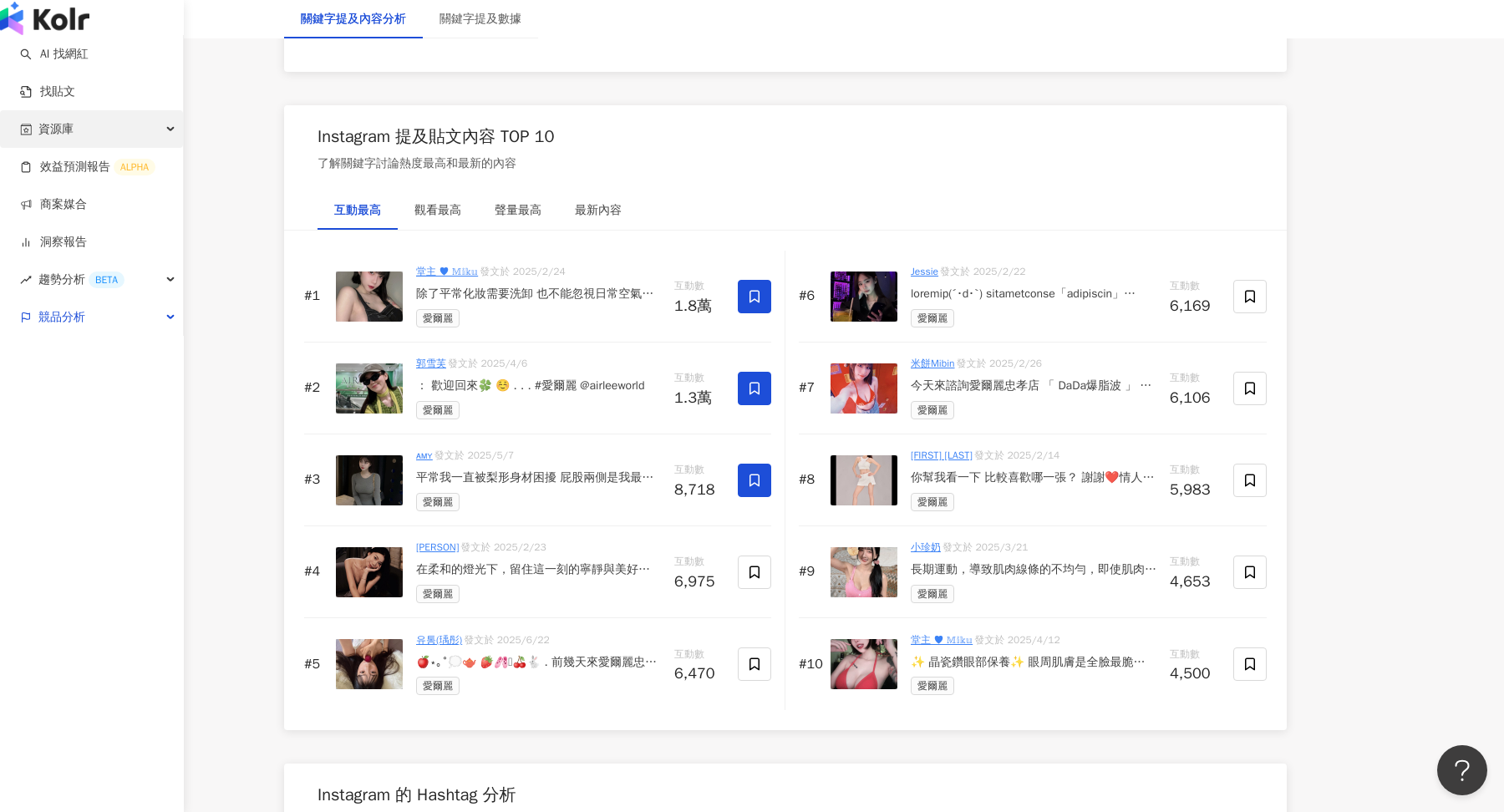 click on "資源庫" at bounding box center (91, 129) 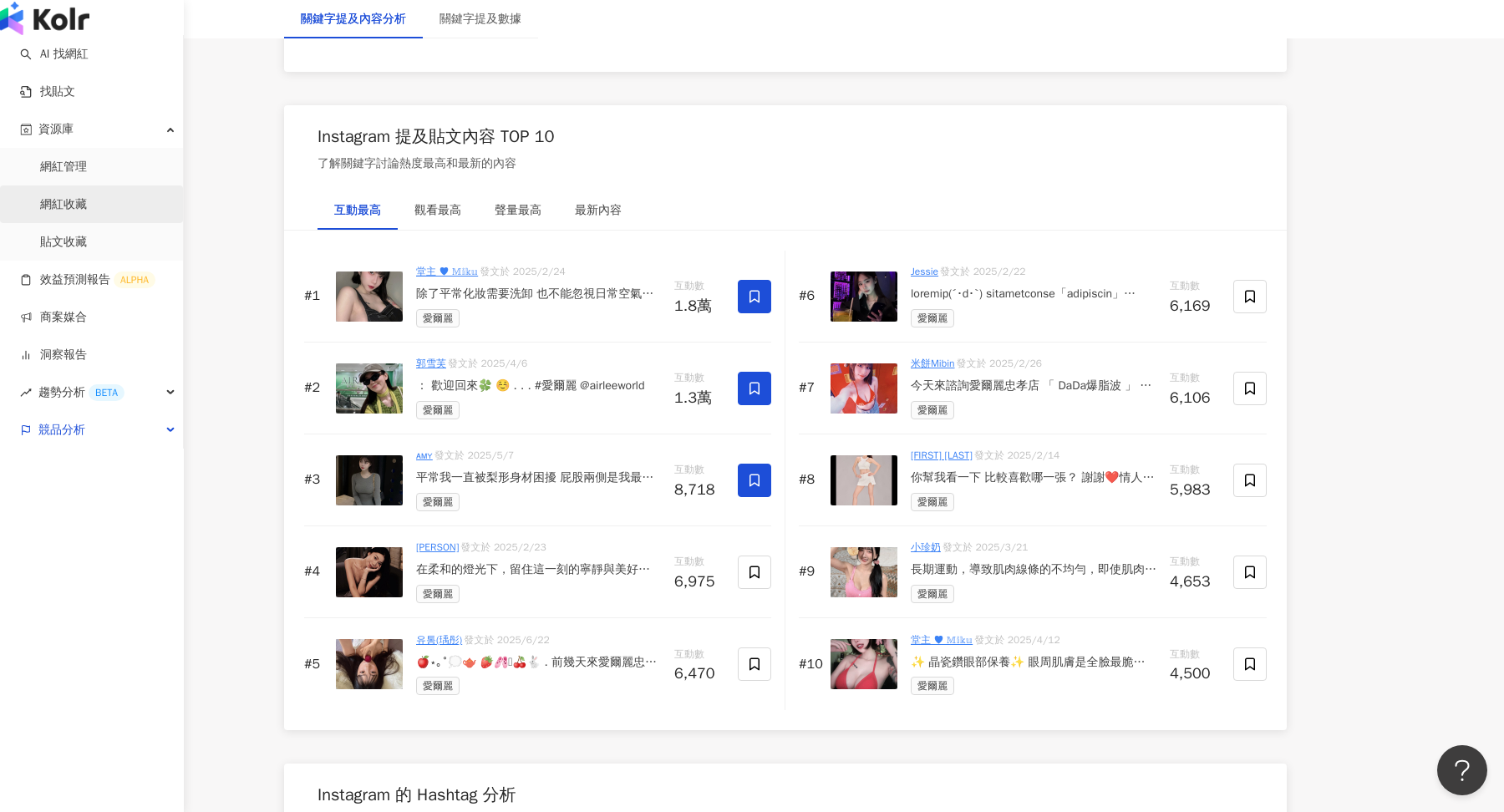 click on "網紅收藏" at bounding box center (64, 205) 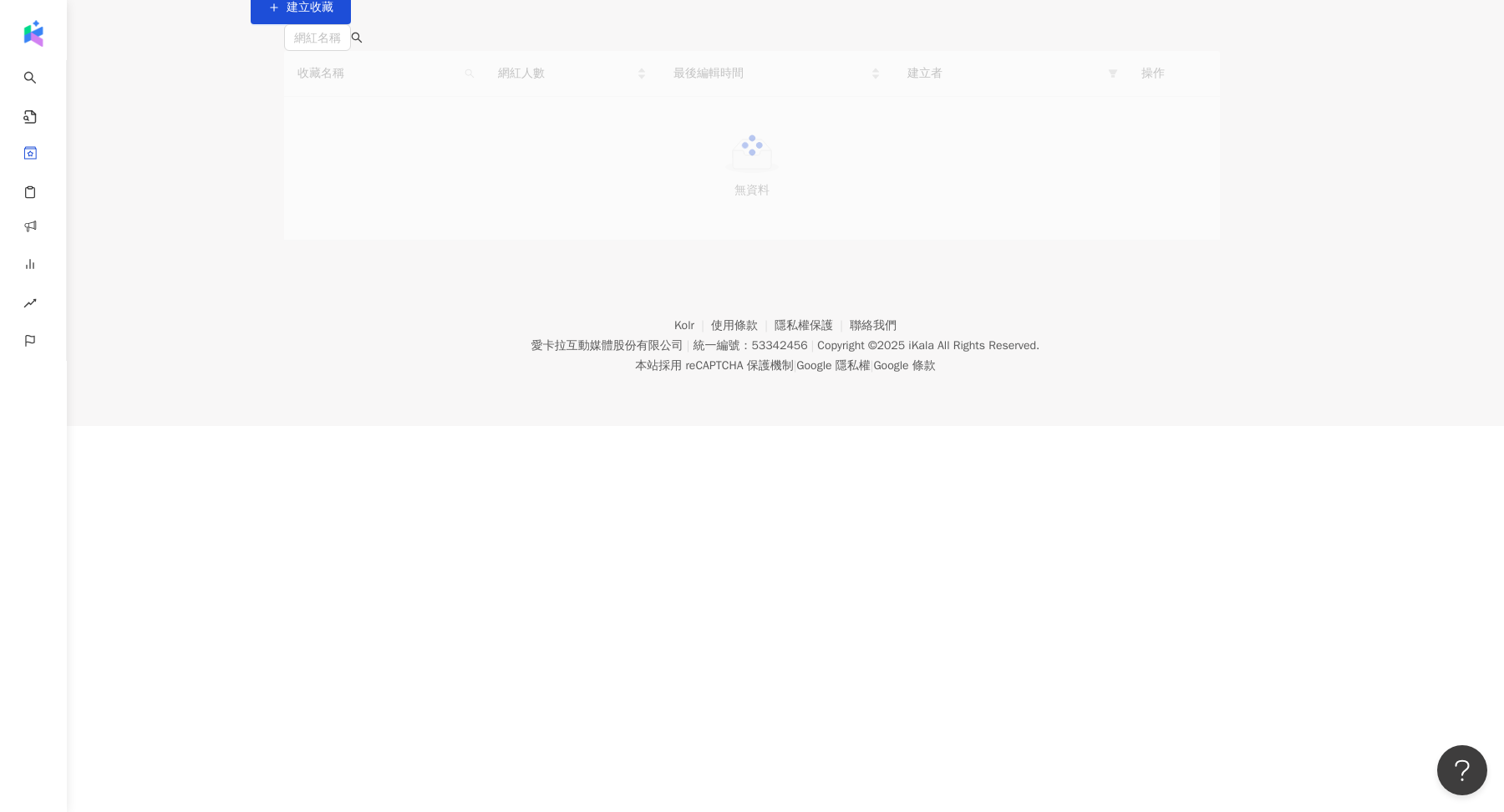 scroll, scrollTop: 0, scrollLeft: 0, axis: both 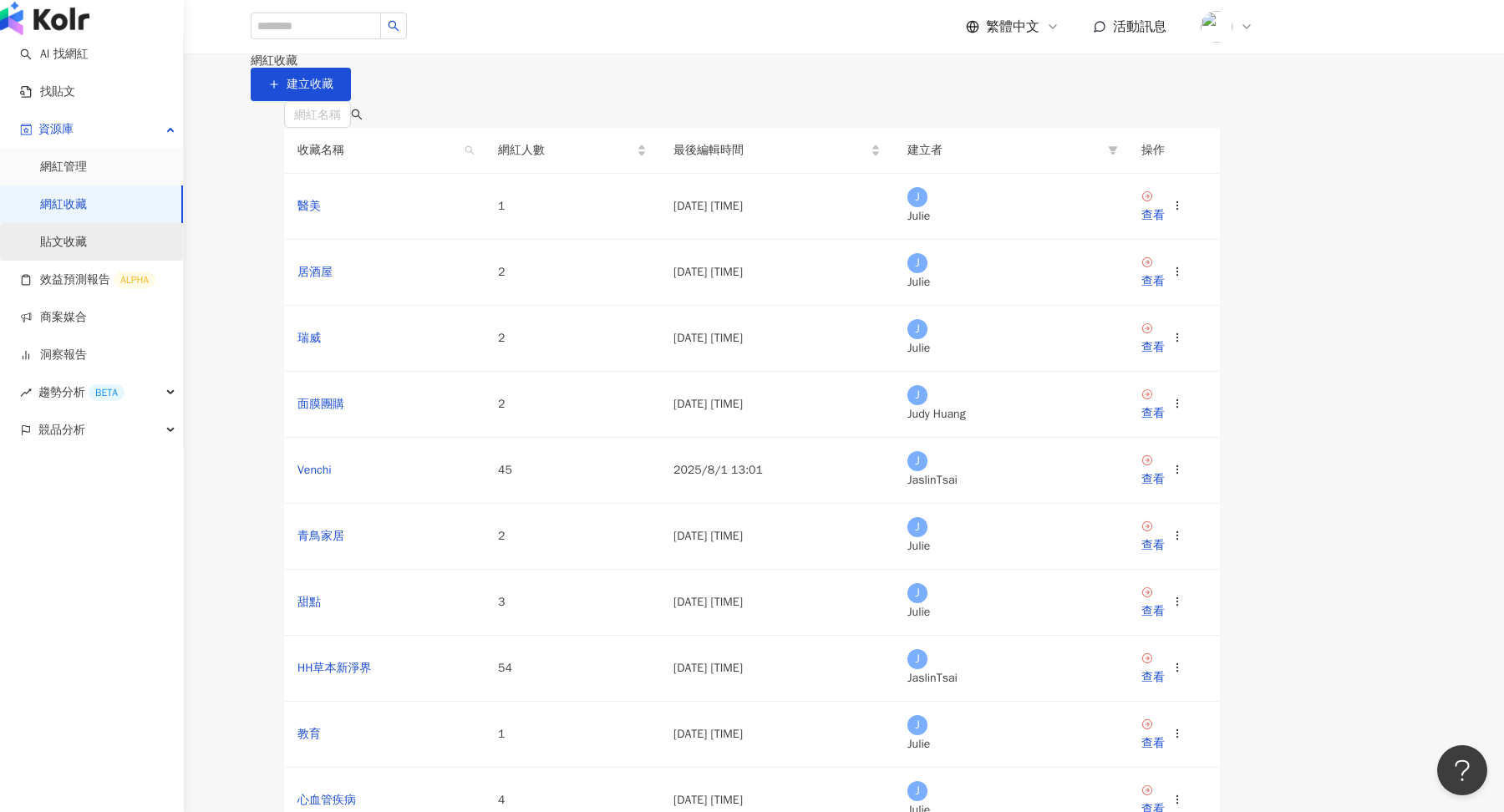 click on "貼文收藏" at bounding box center (64, 242) 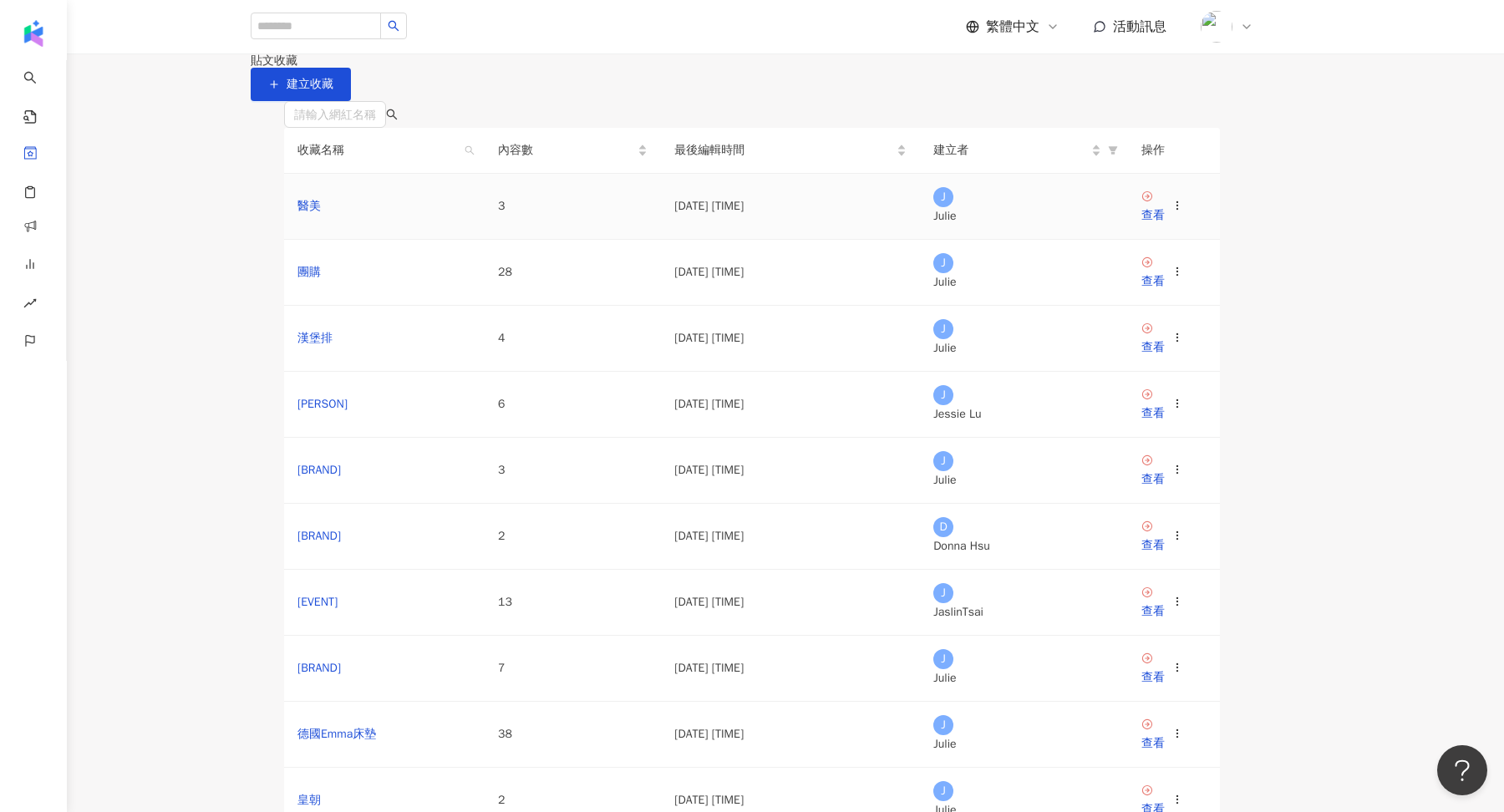 click on "查看" at bounding box center [1162, 206] 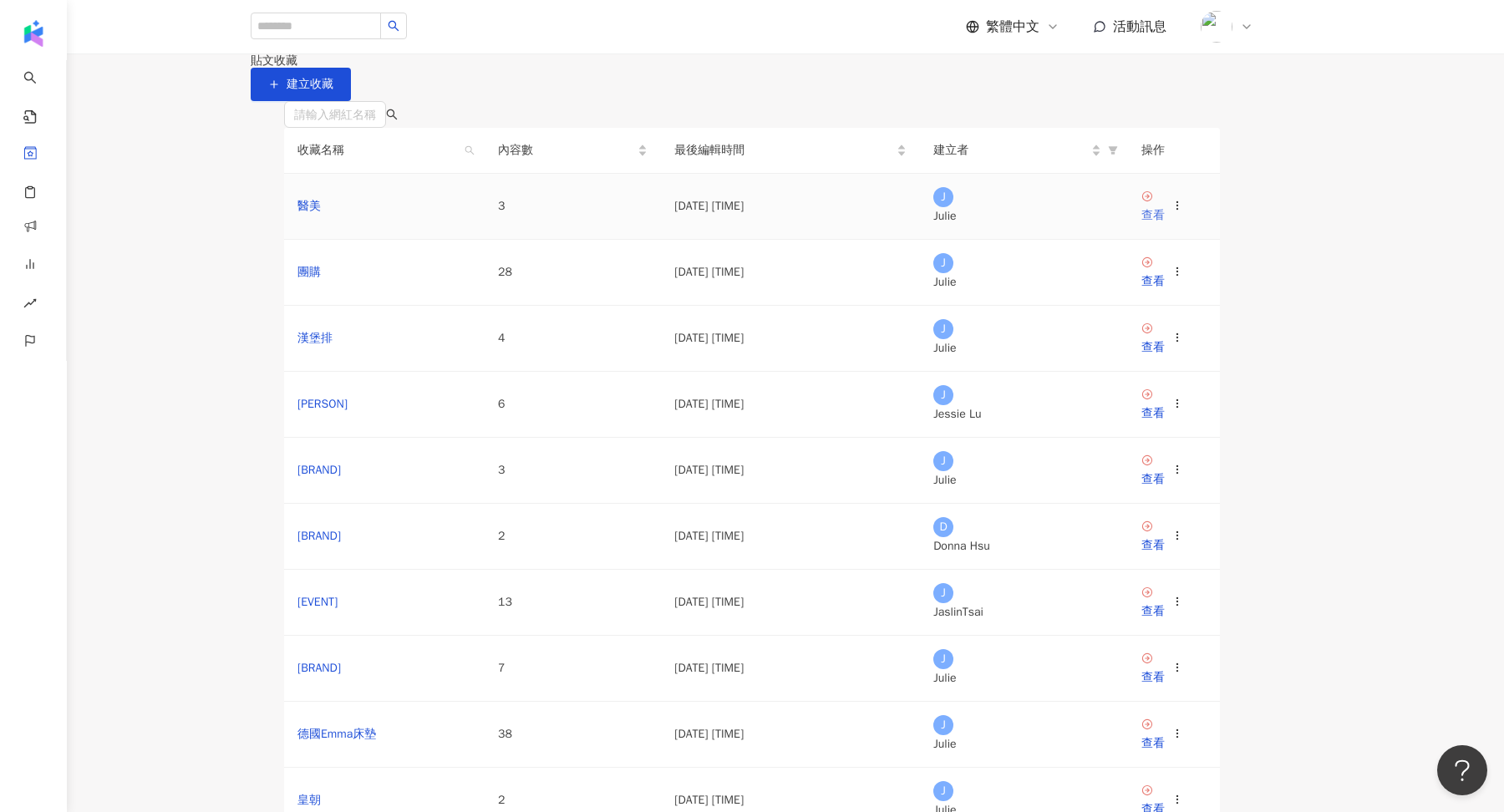 click on "查看" at bounding box center [1153, 216] 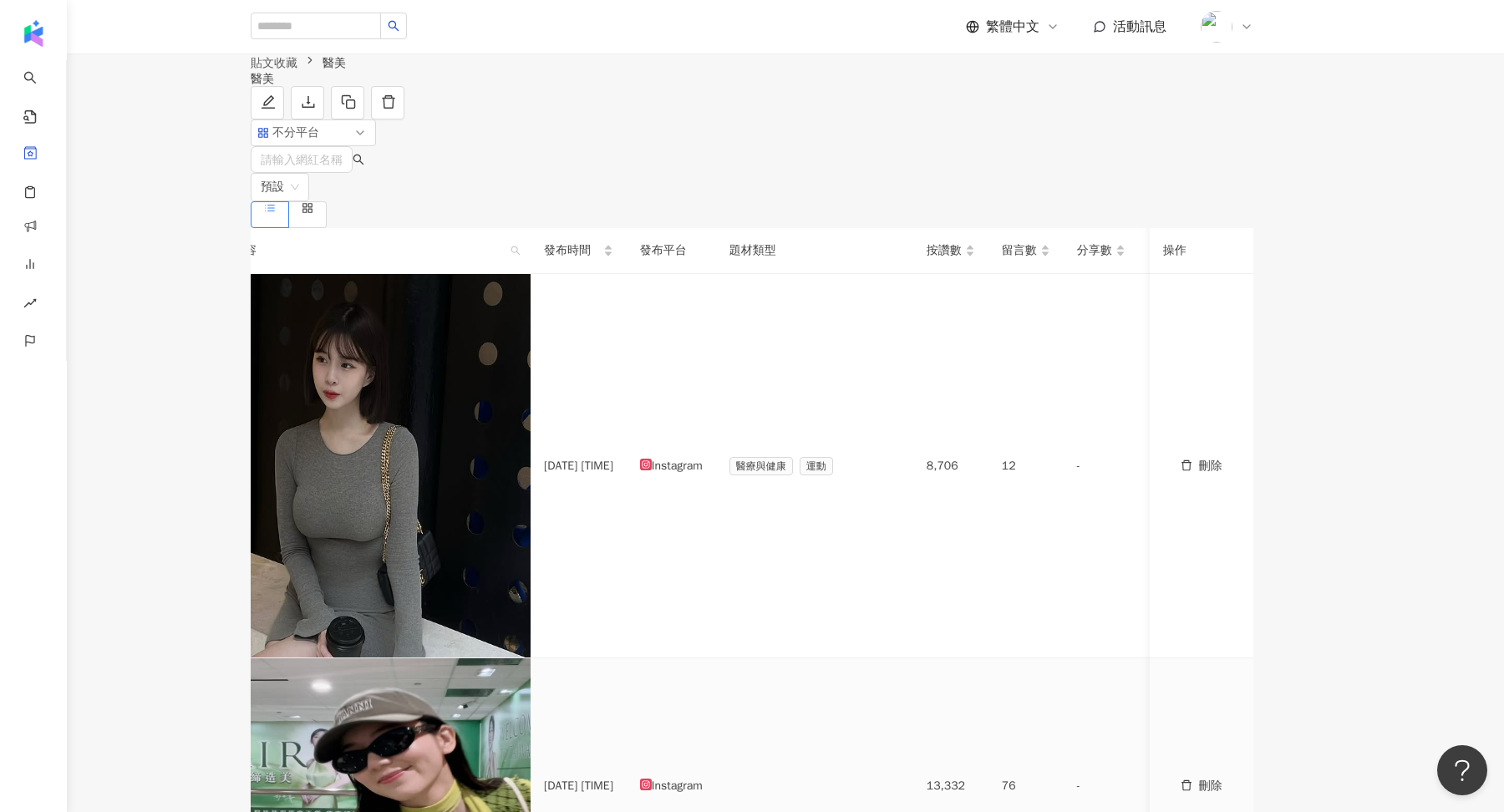 scroll, scrollTop: 0, scrollLeft: 0, axis: both 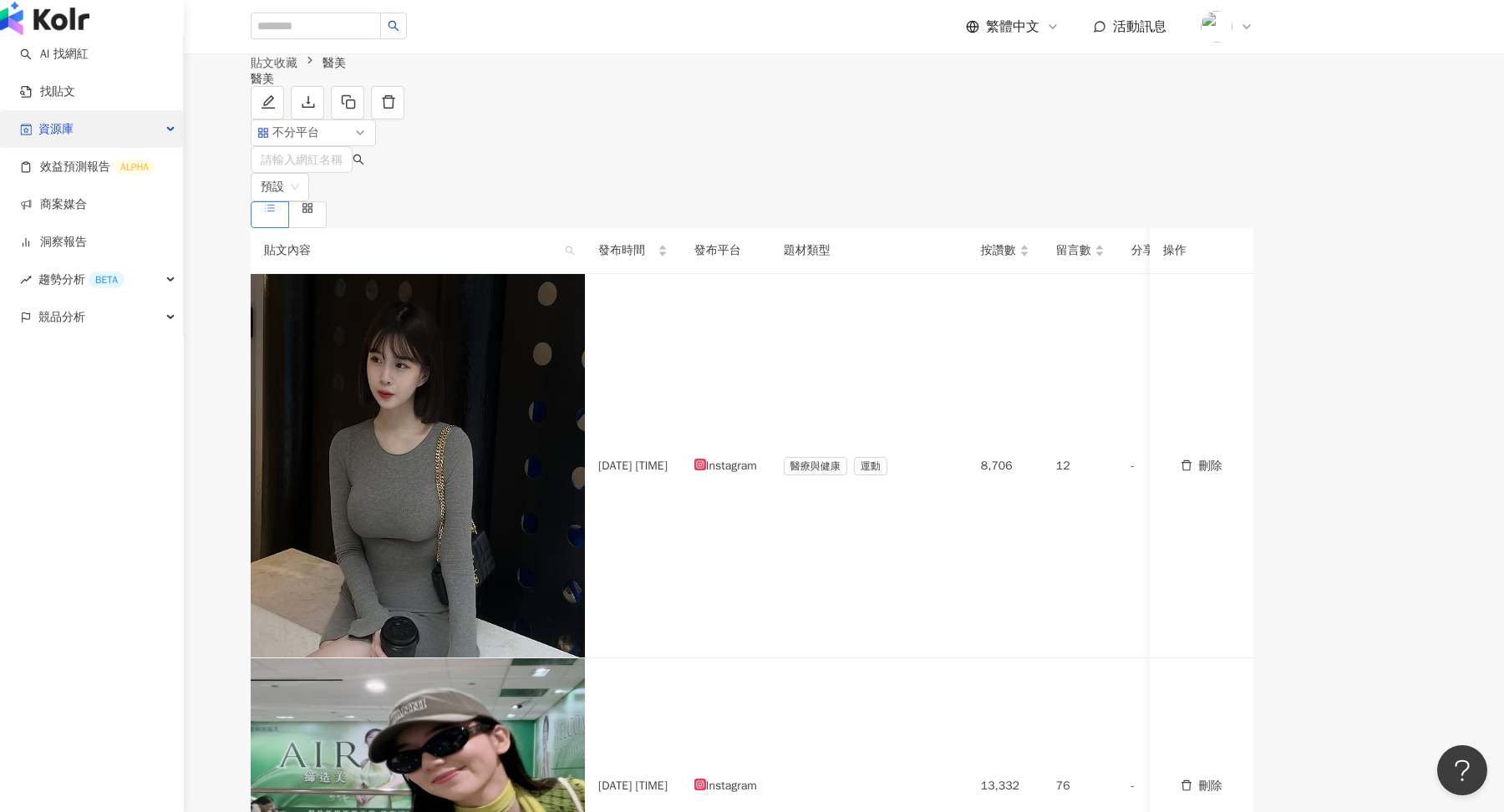 click on "資源庫" at bounding box center [91, 129] 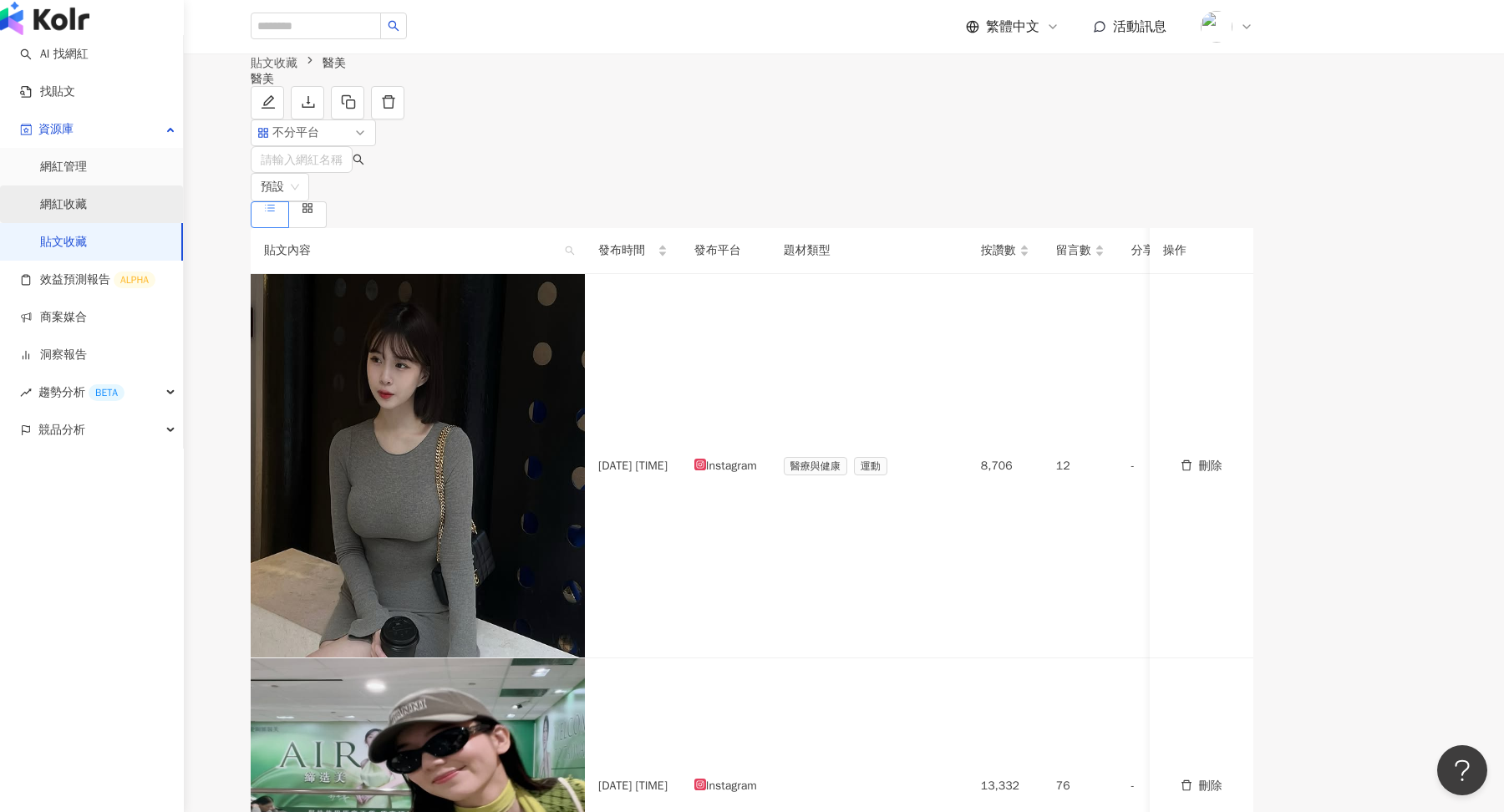 click on "網紅收藏" at bounding box center [64, 205] 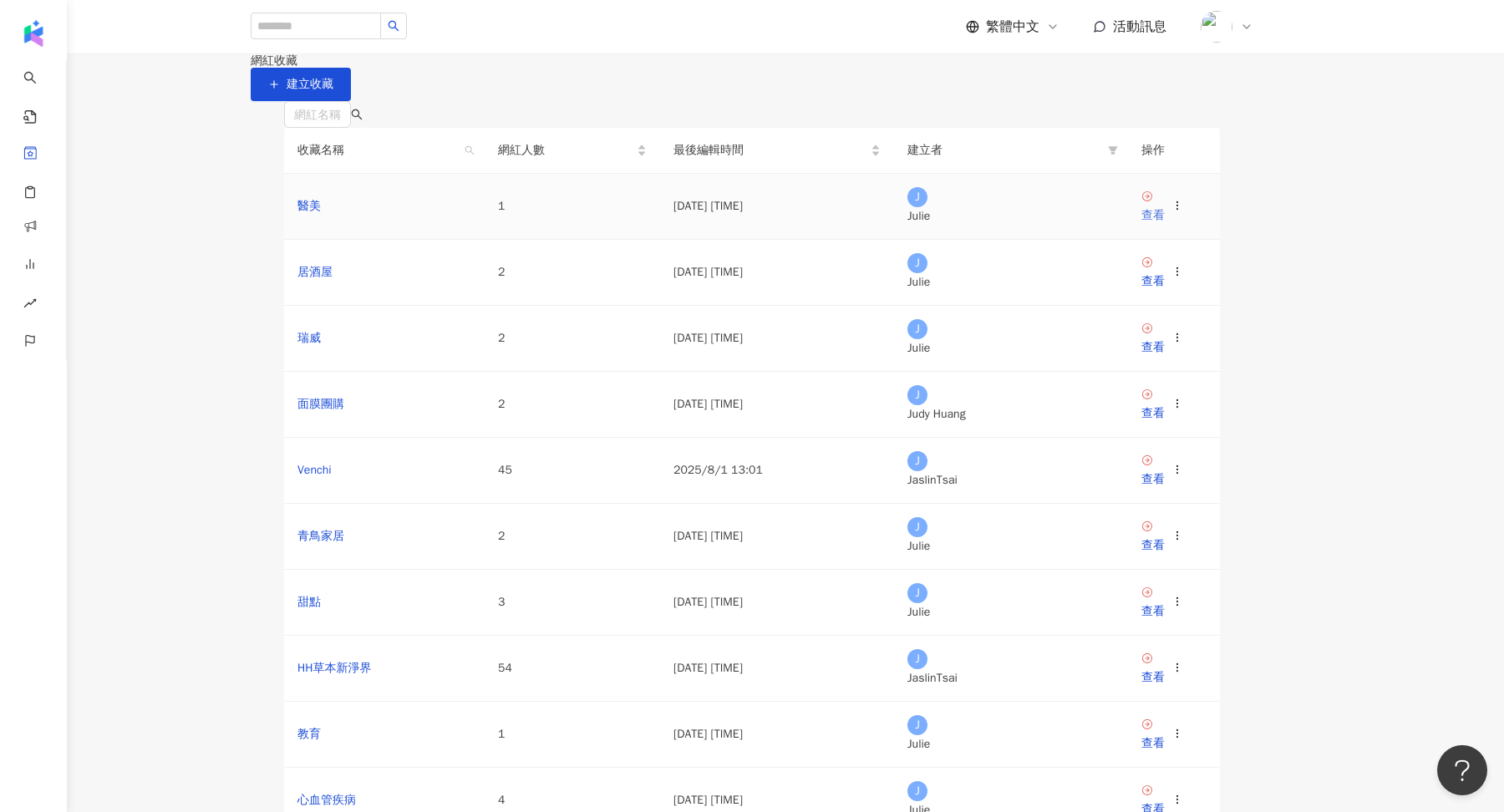 click on "查看" at bounding box center [1153, 216] 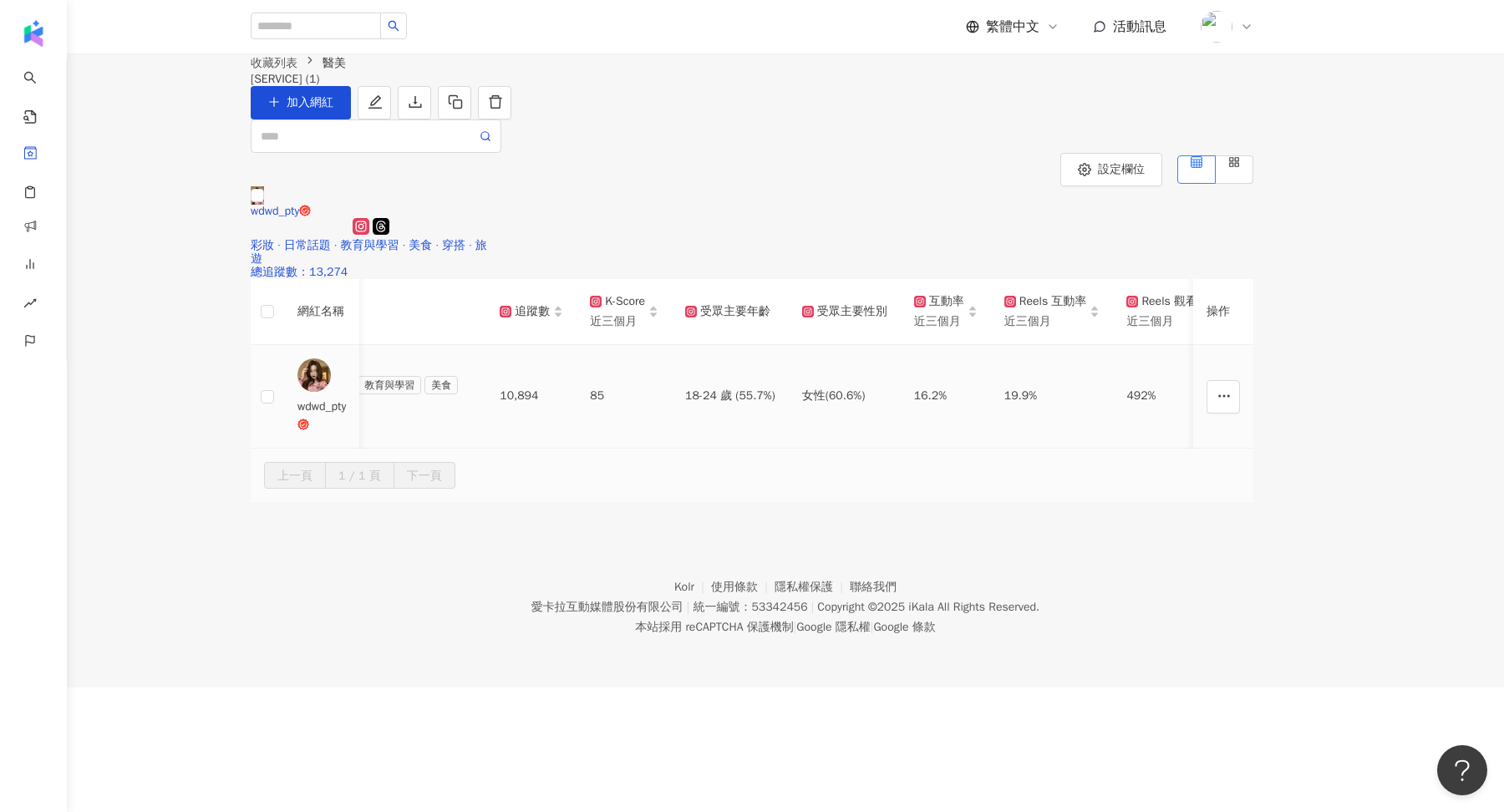 scroll, scrollTop: 0, scrollLeft: 599, axis: horizontal 